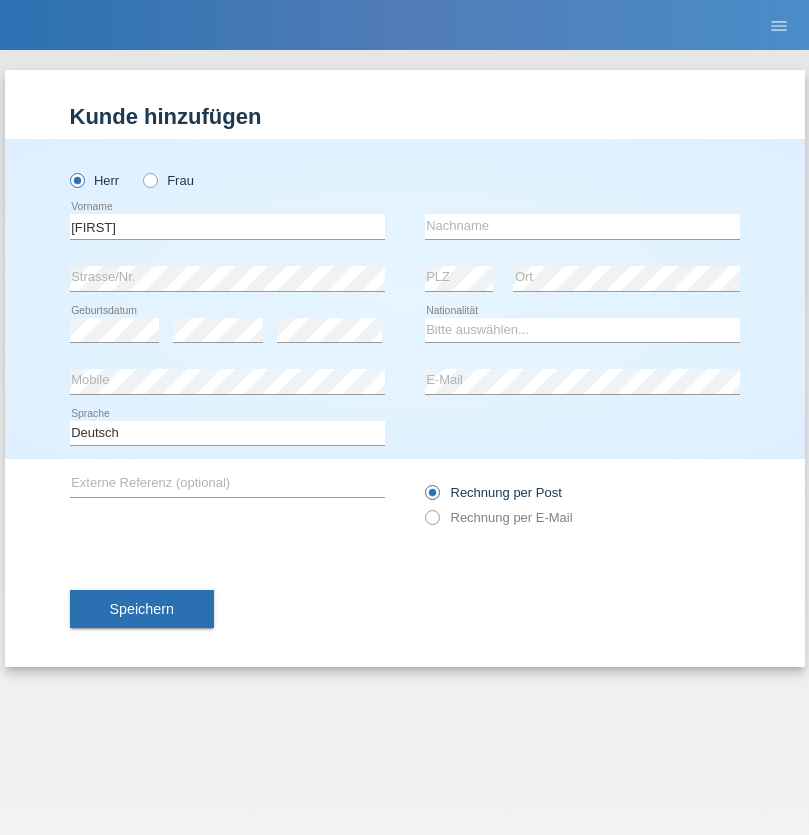 scroll, scrollTop: 0, scrollLeft: 0, axis: both 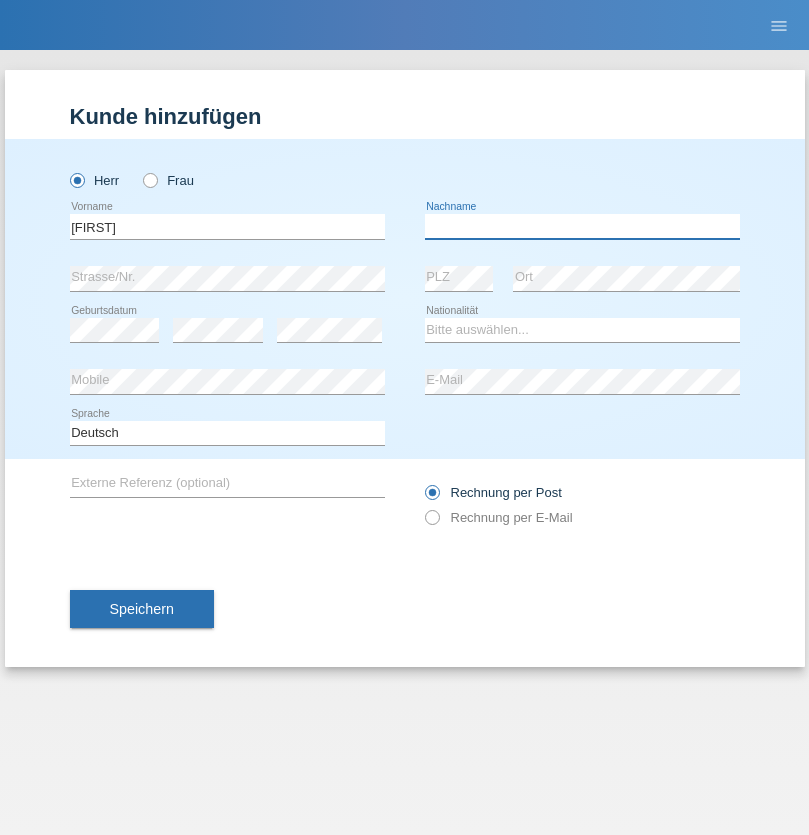 click at bounding box center (582, 226) 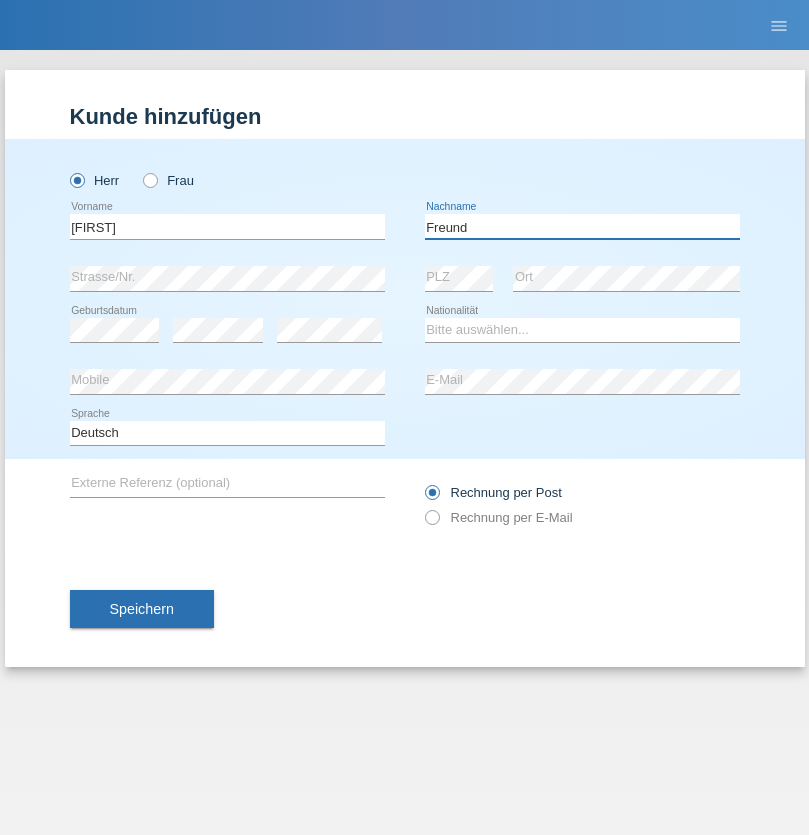 type on "Freund" 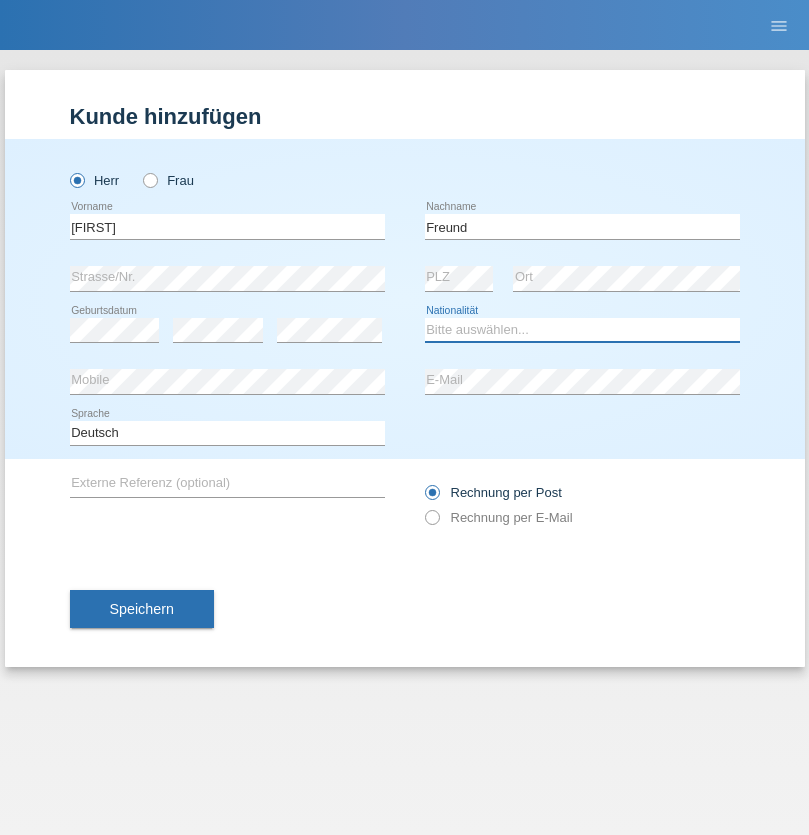 select on "CH" 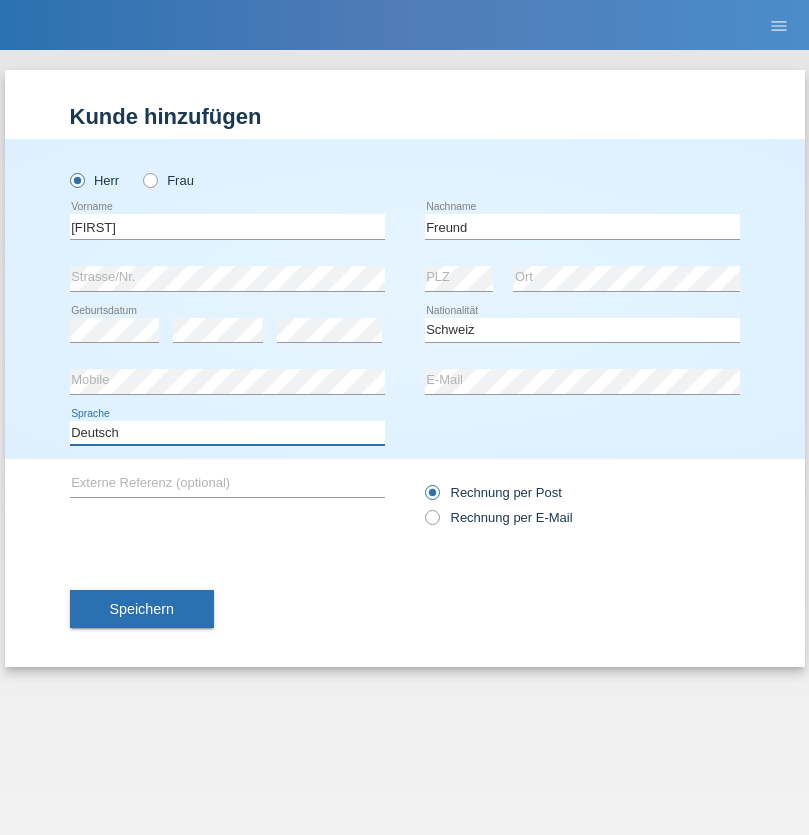 select on "en" 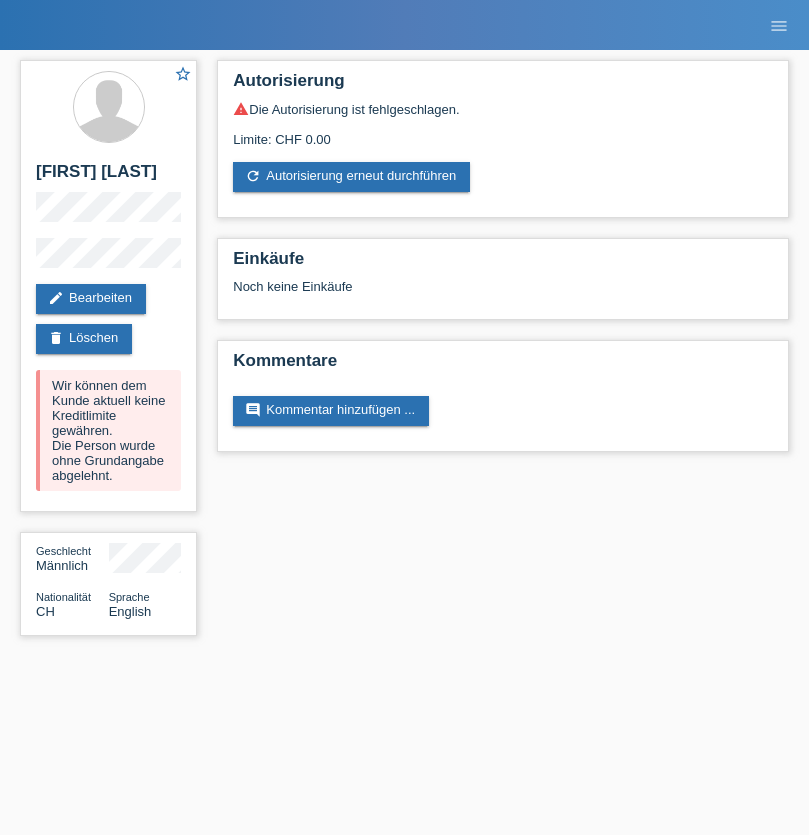scroll, scrollTop: 0, scrollLeft: 0, axis: both 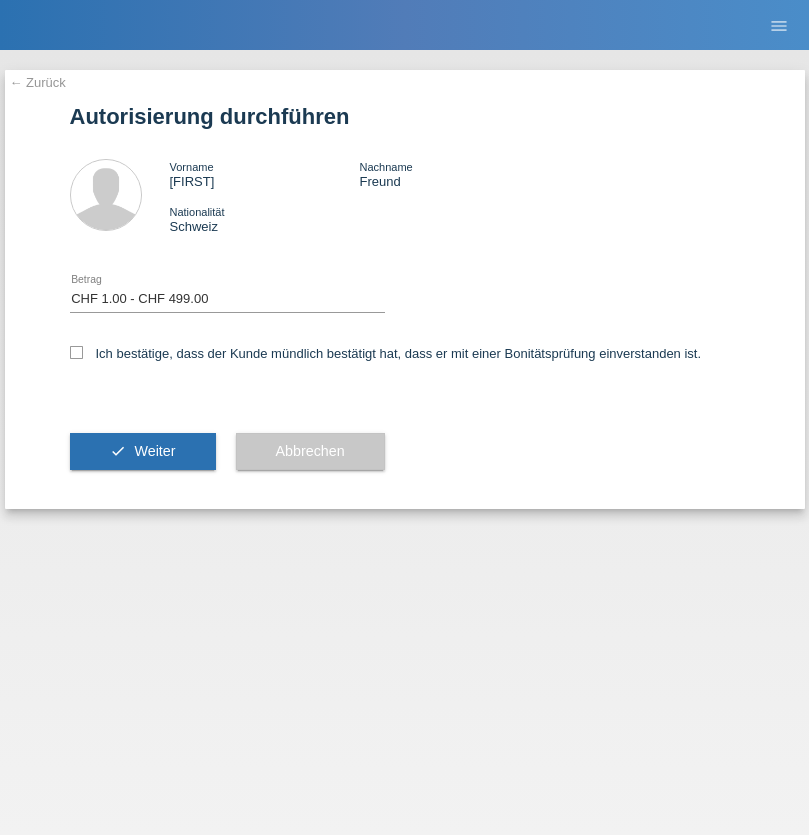 select on "1" 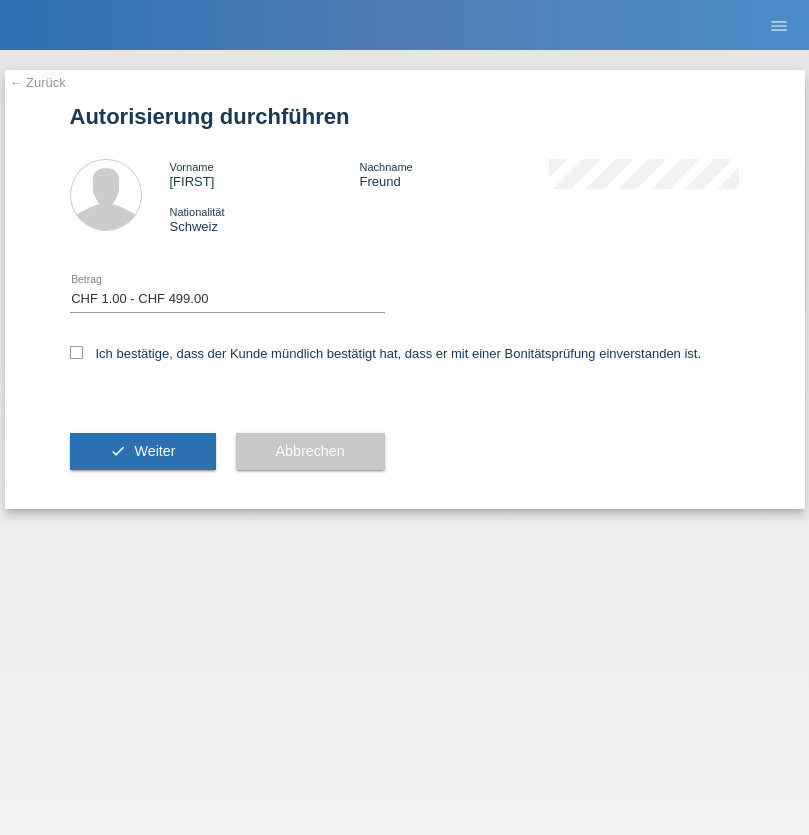 checkbox on "true" 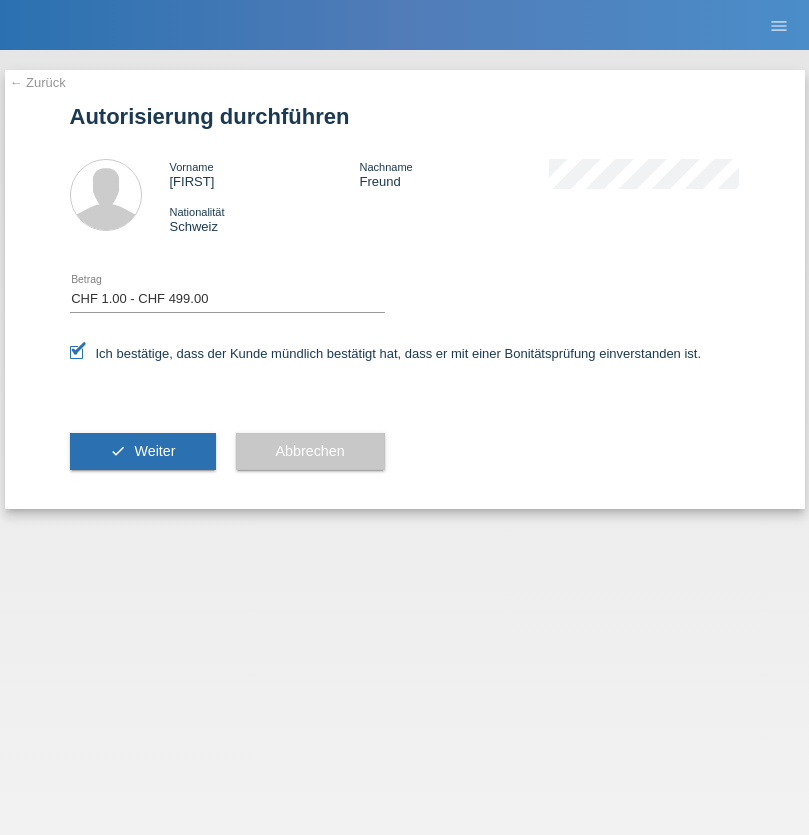 scroll, scrollTop: 0, scrollLeft: 0, axis: both 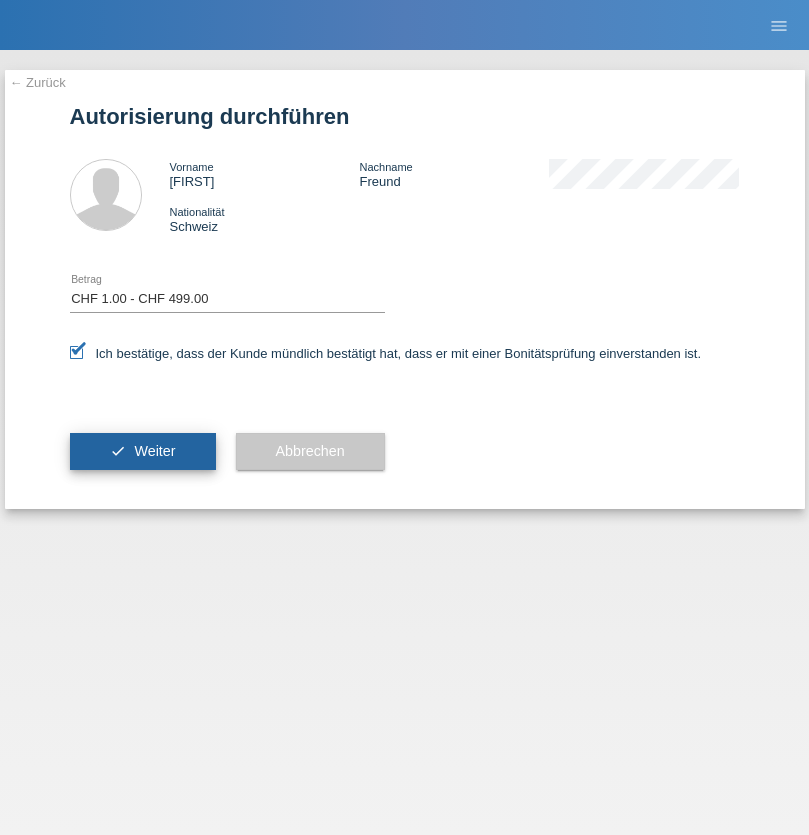 click on "Weiter" at bounding box center (154, 451) 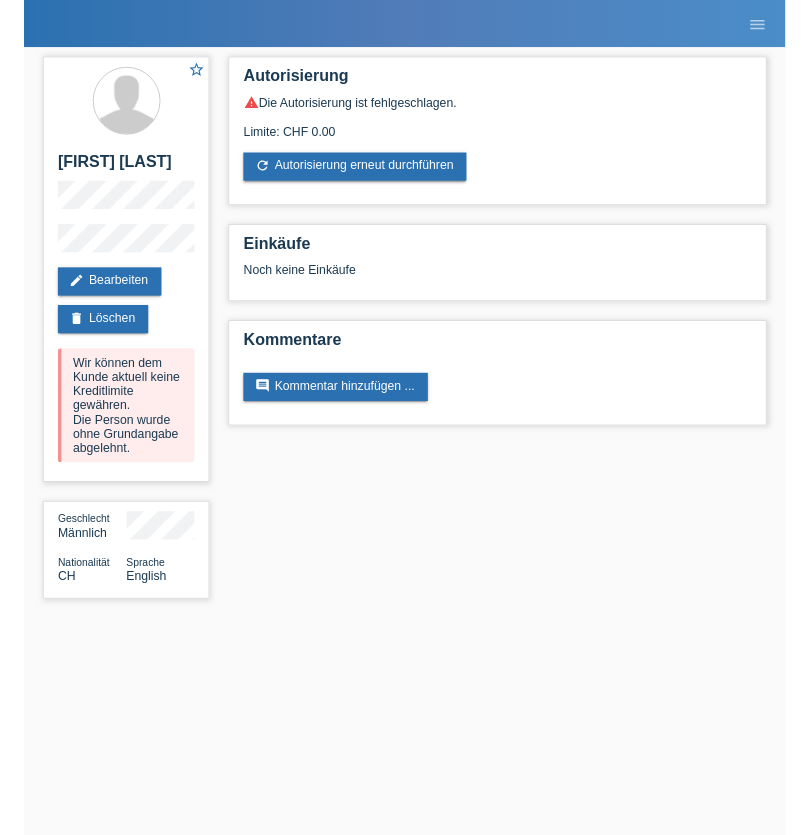 scroll, scrollTop: 0, scrollLeft: 0, axis: both 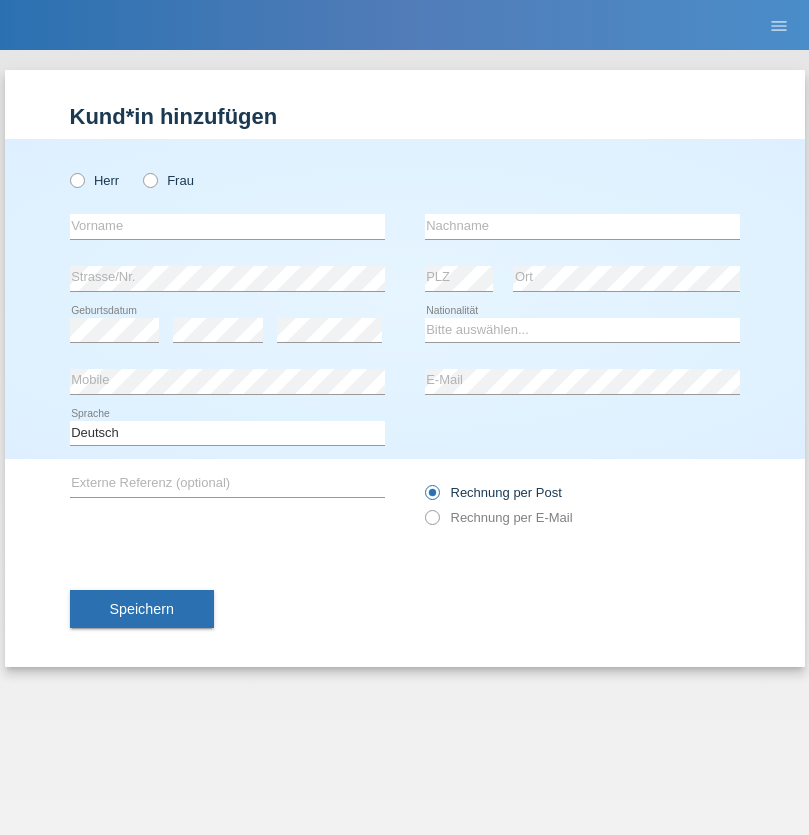 radio on "true" 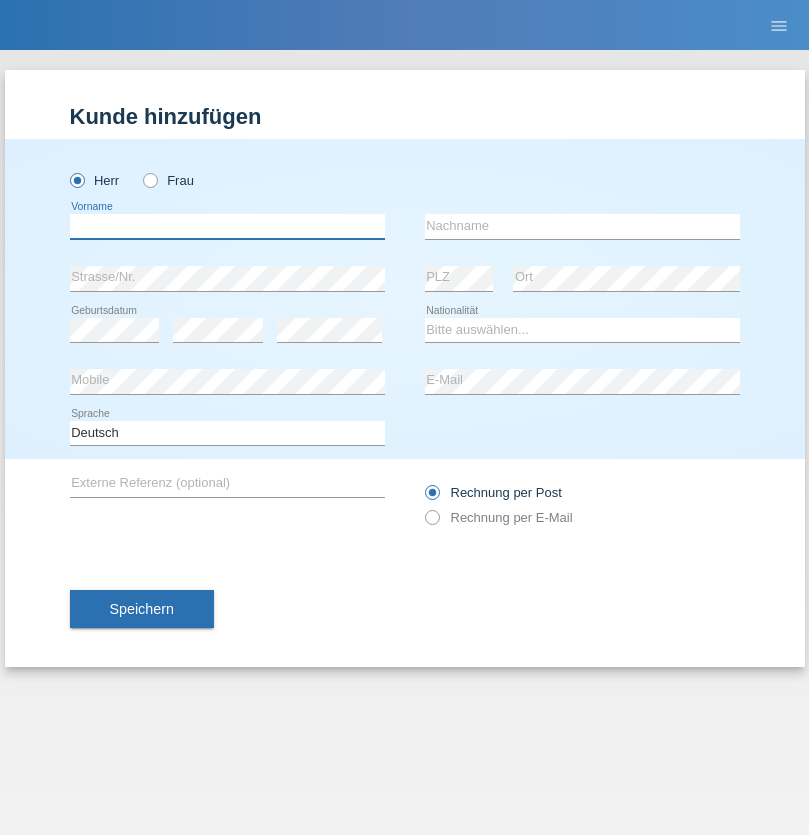 click at bounding box center (227, 226) 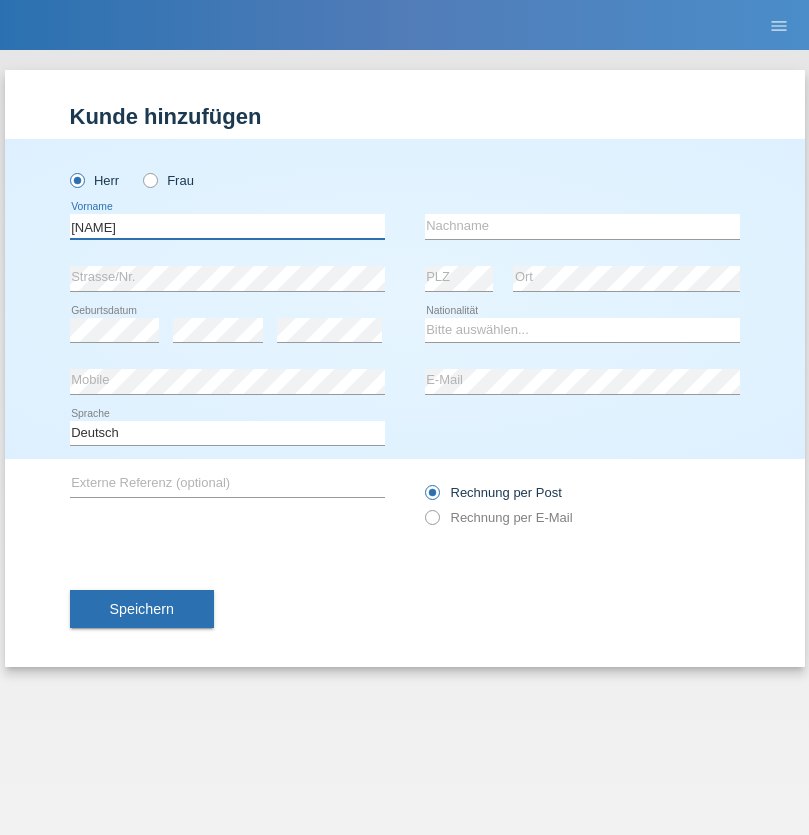 type on "[FIRST]" 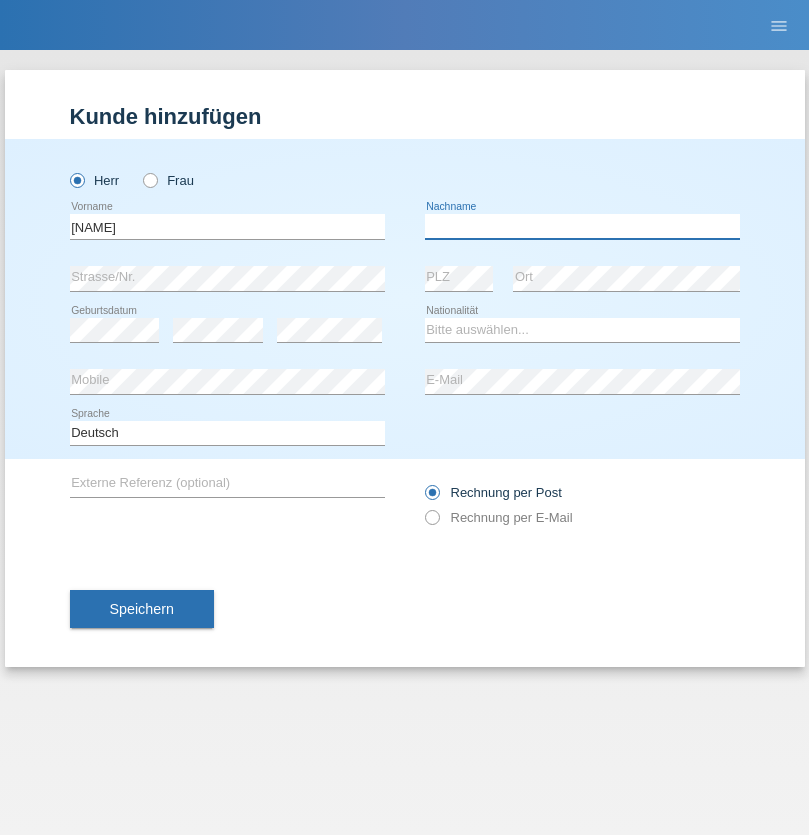 click at bounding box center [582, 226] 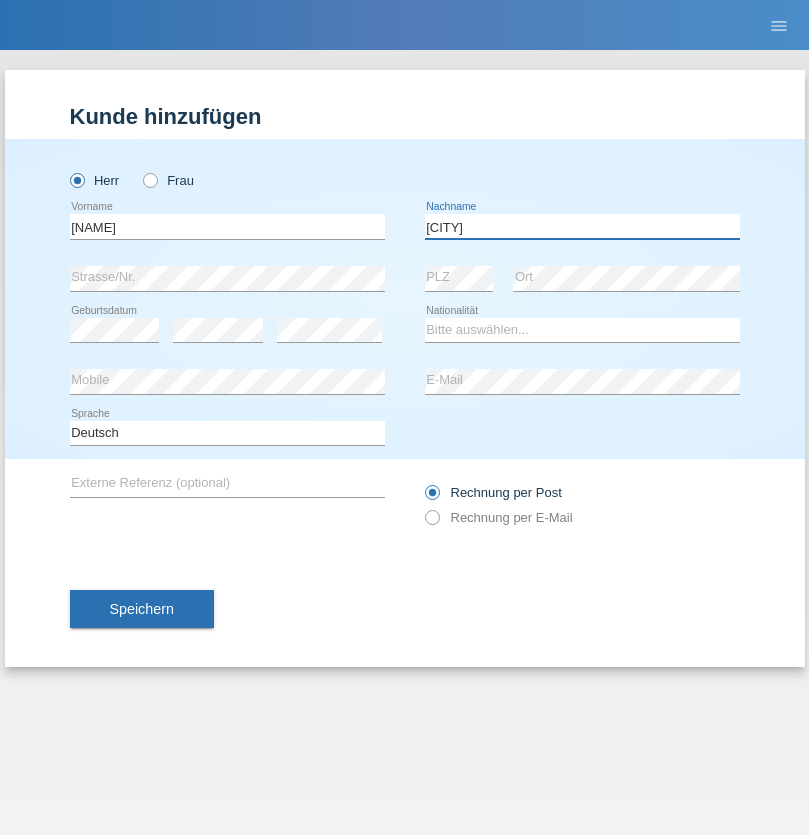 type on "Krcar" 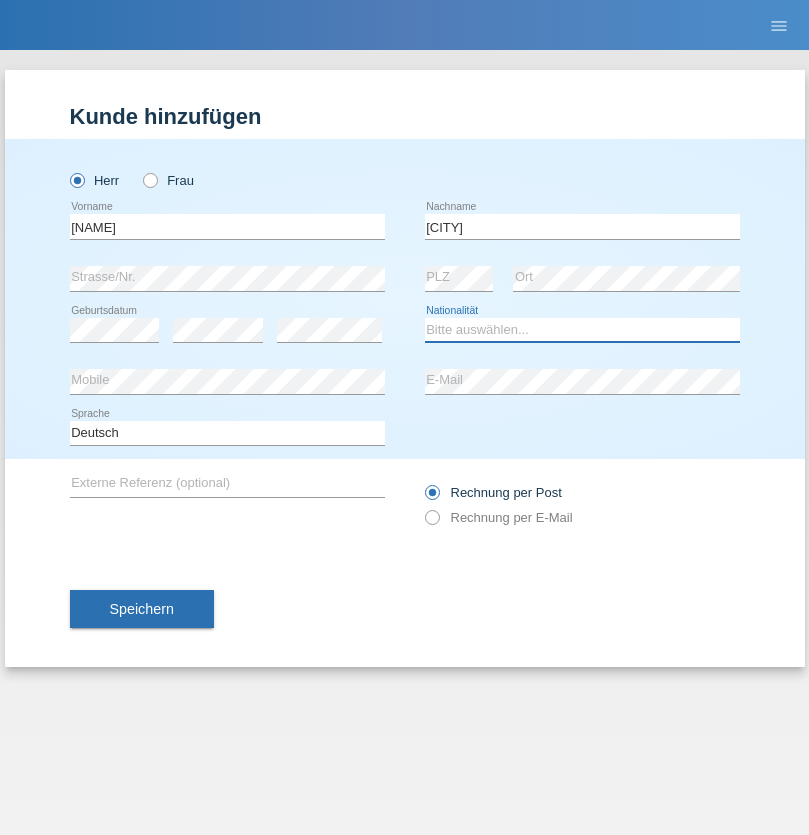select on "HR" 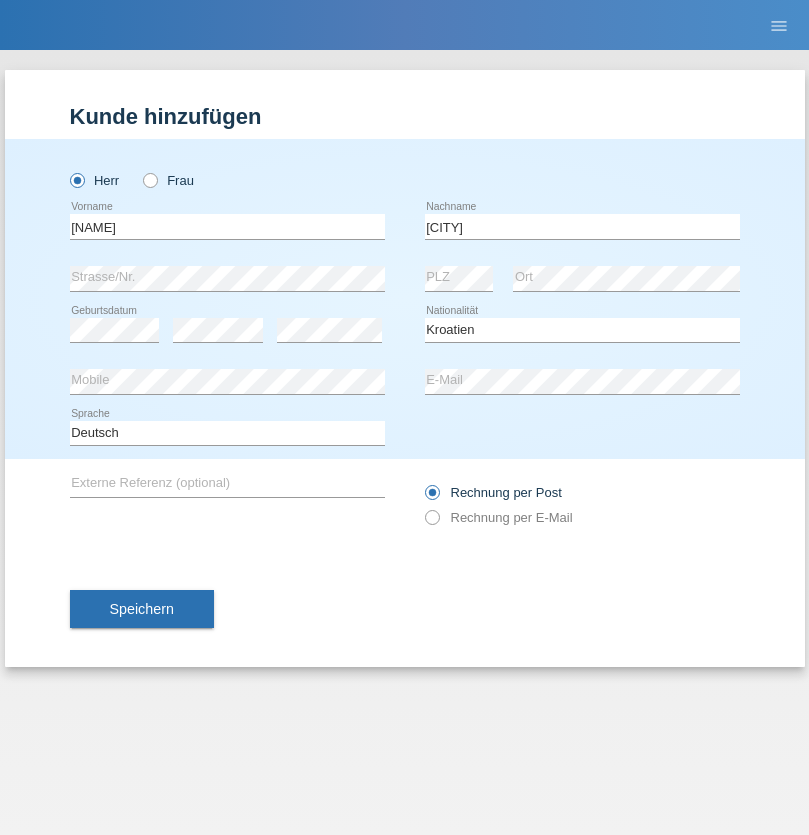 select on "C" 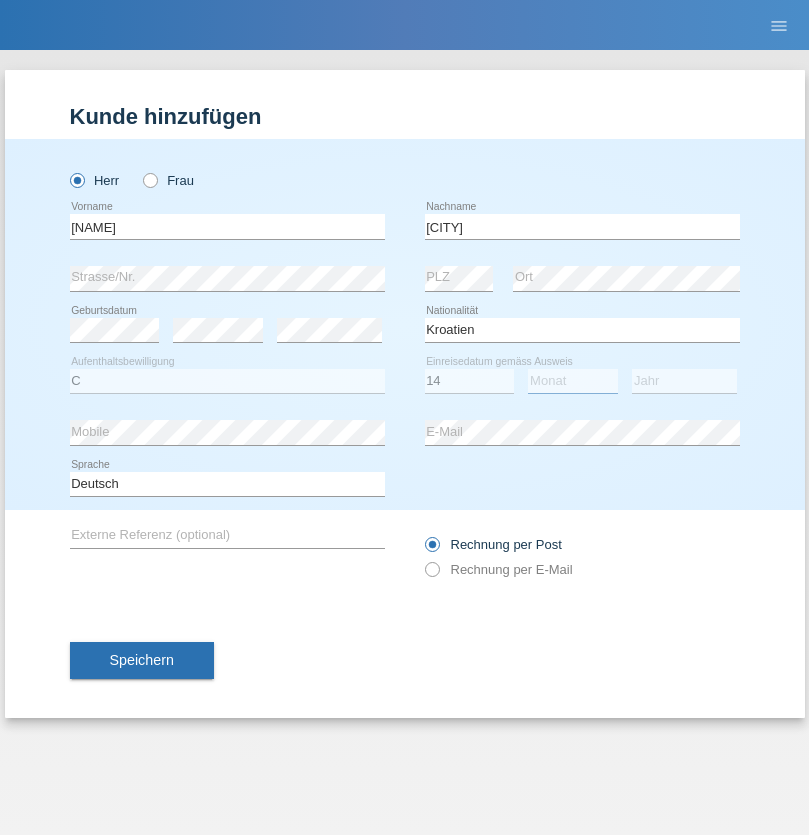 select on "10" 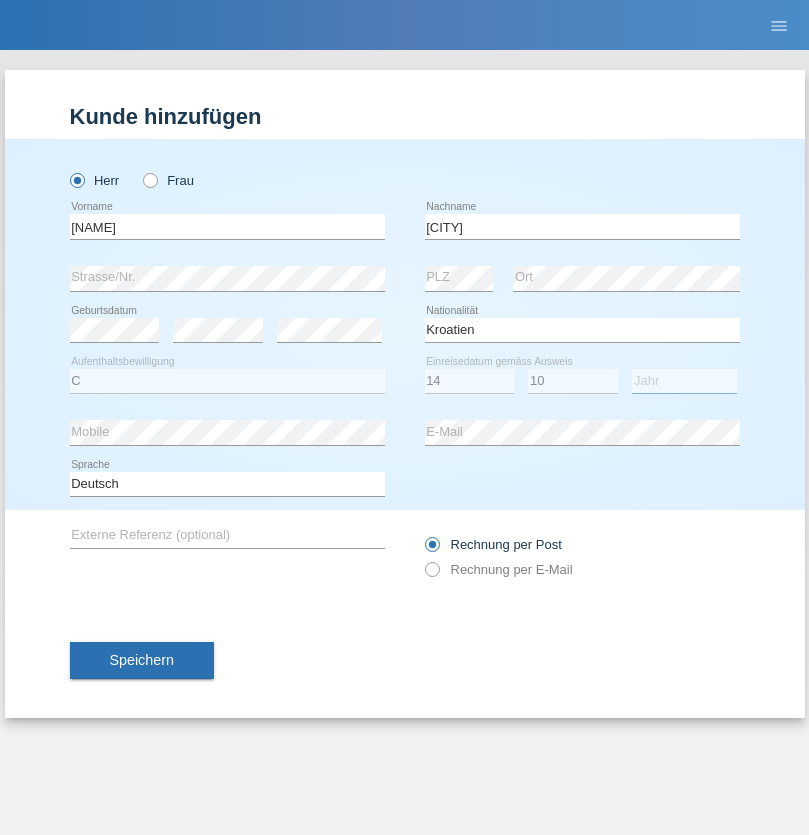 select on "2021" 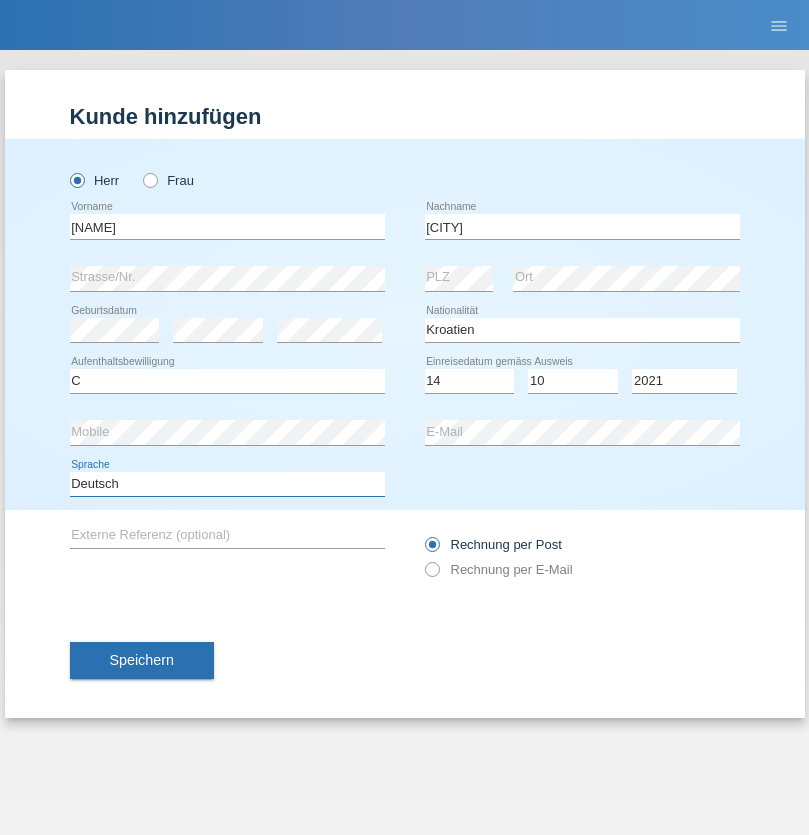 select on "en" 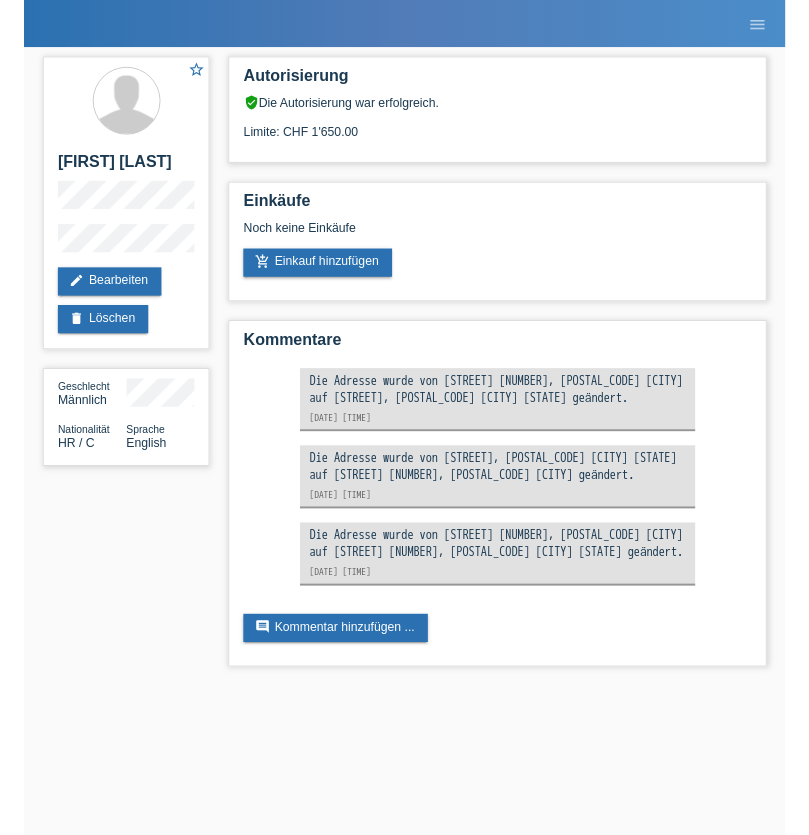 scroll, scrollTop: 0, scrollLeft: 0, axis: both 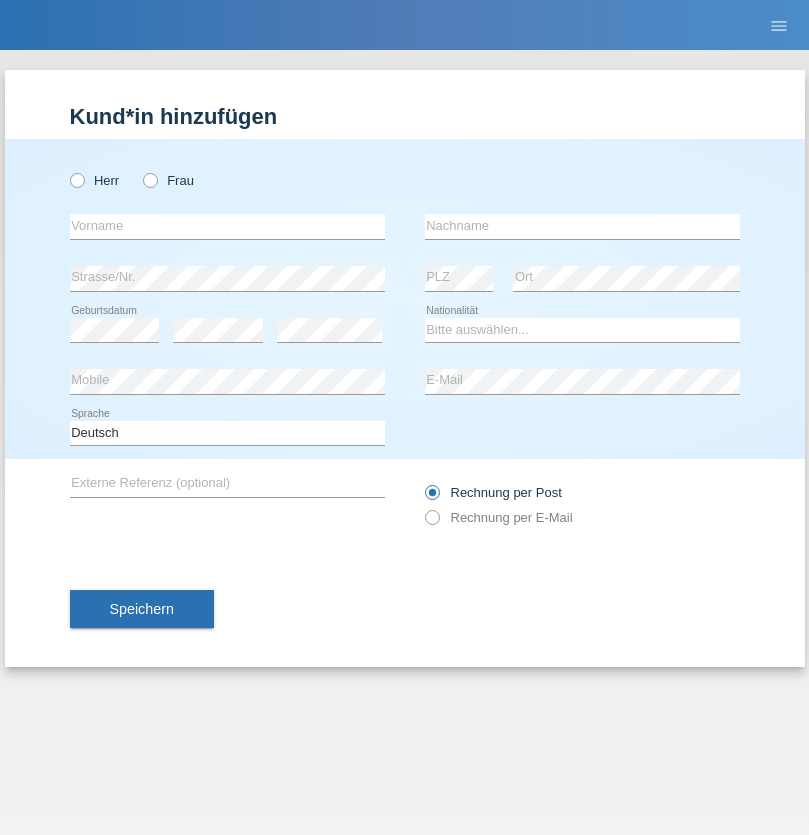 radio on "true" 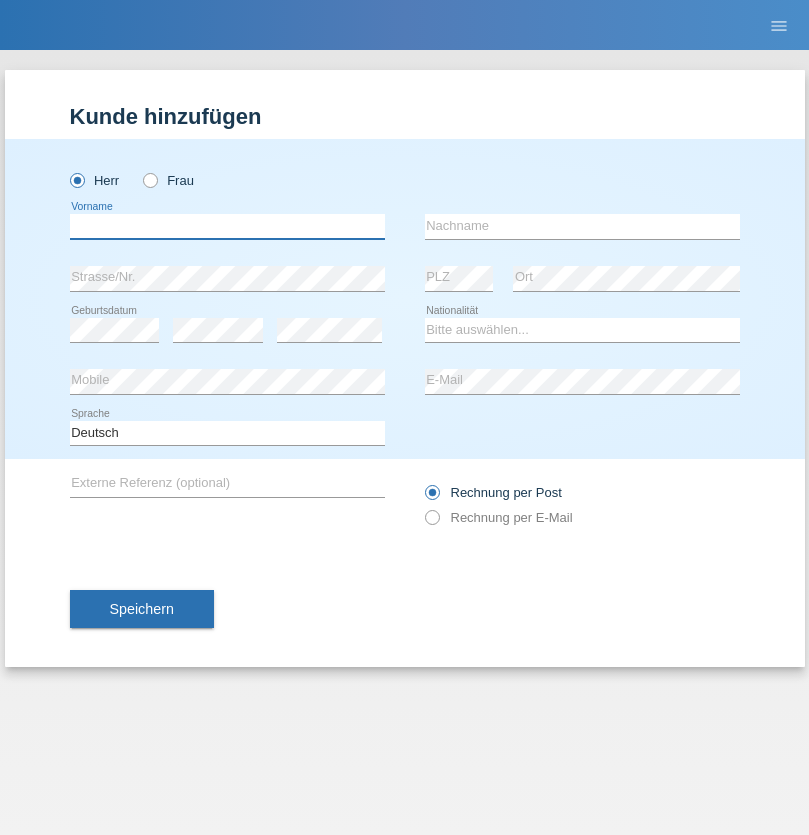 click at bounding box center (227, 226) 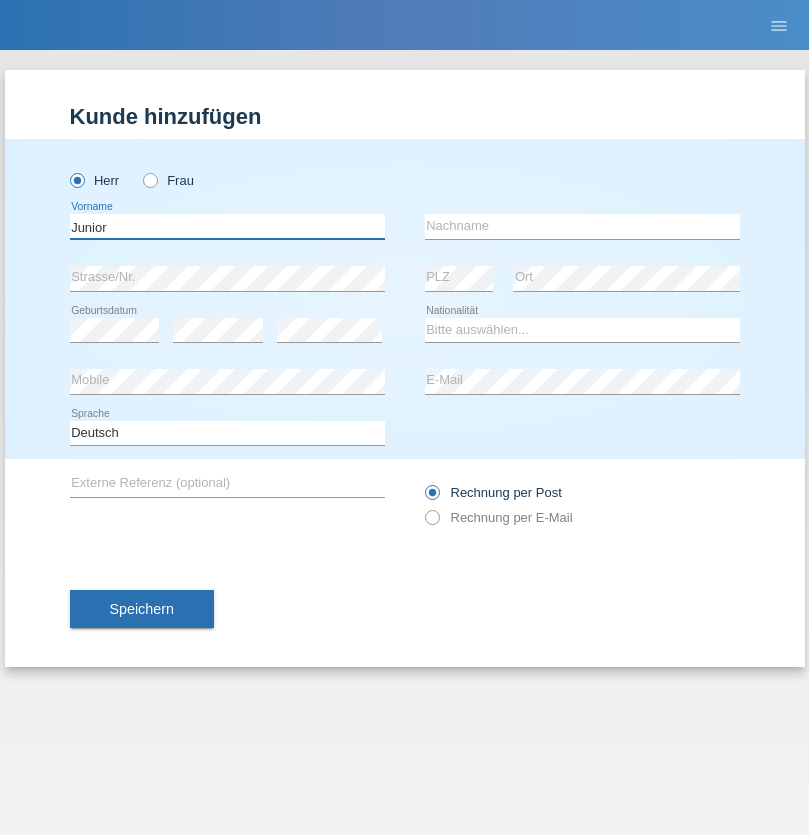type on "Junior" 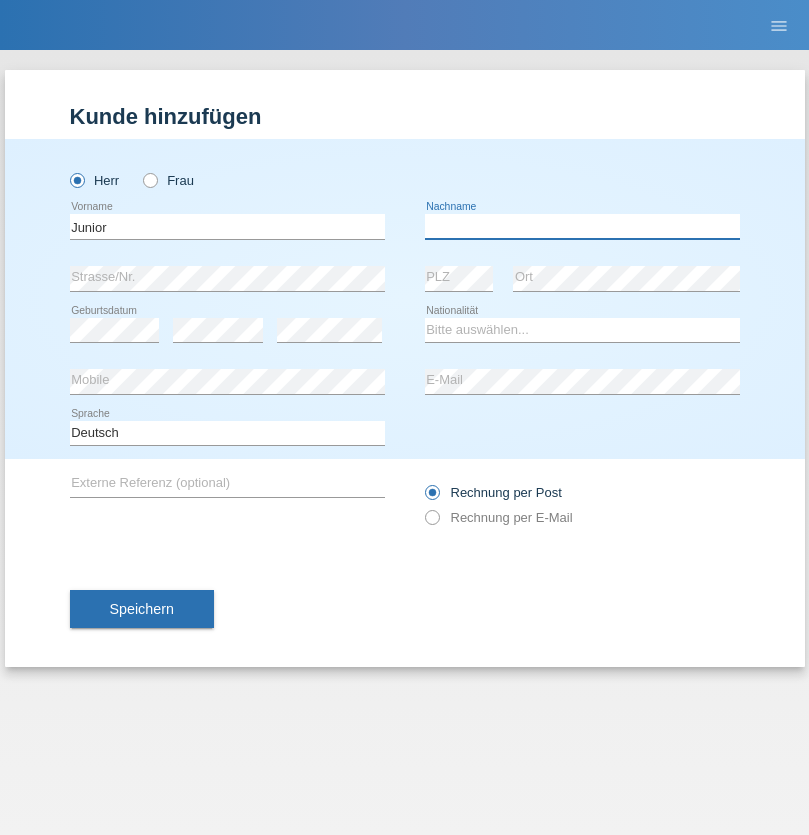 click at bounding box center (582, 226) 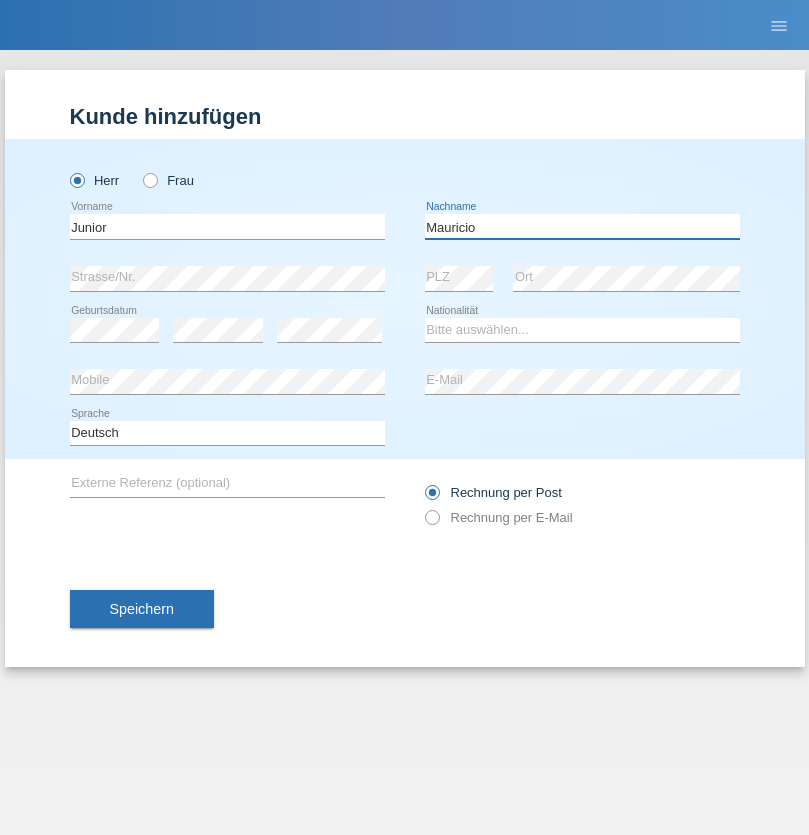 type on "Mauricio" 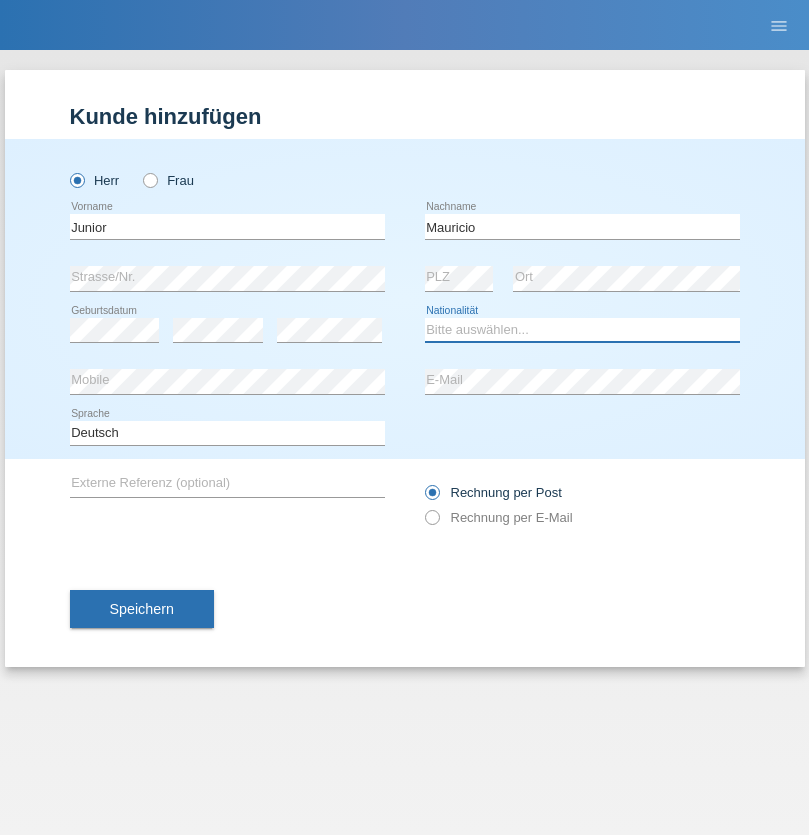 select on "CH" 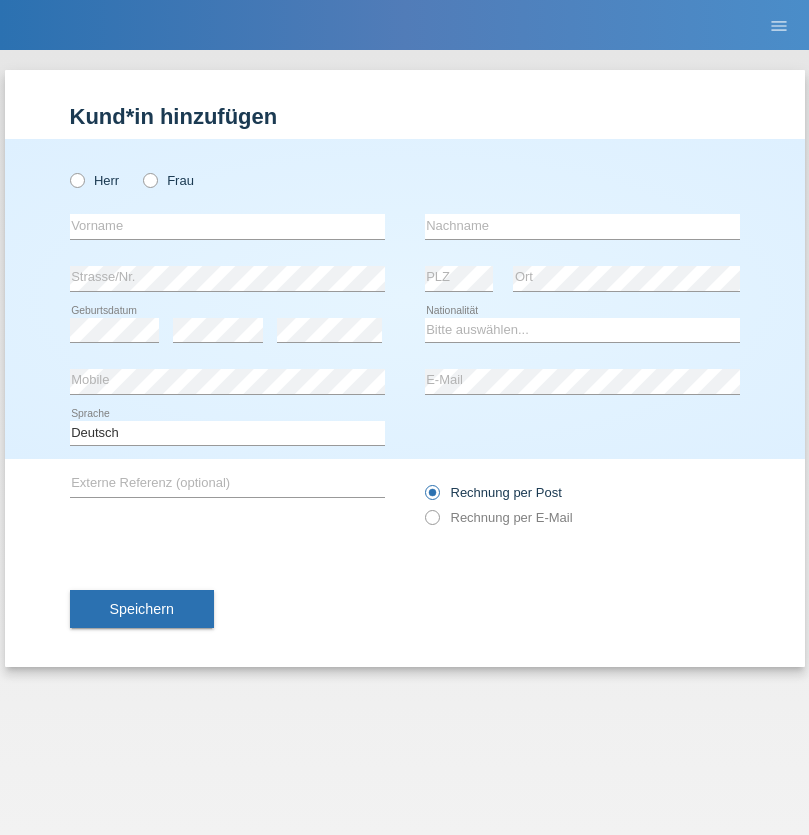 scroll, scrollTop: 0, scrollLeft: 0, axis: both 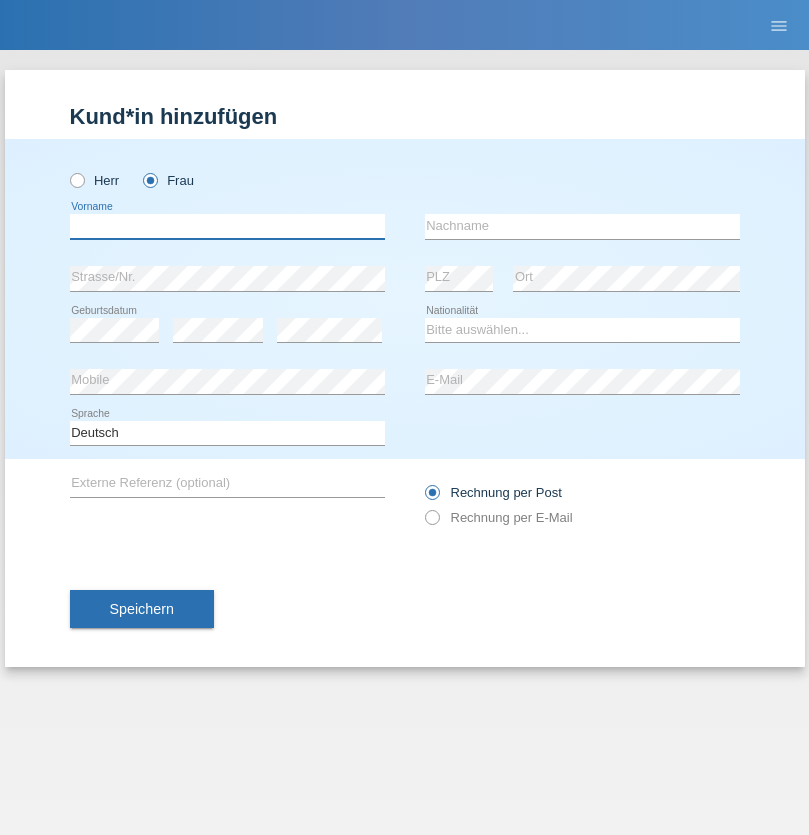 click at bounding box center (227, 226) 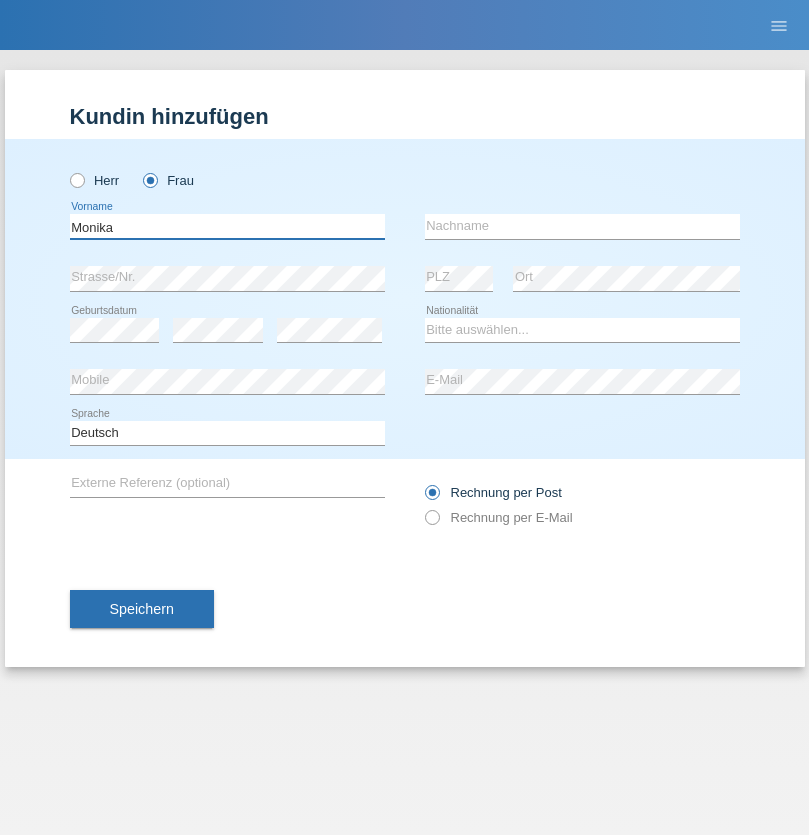 type on "Monika" 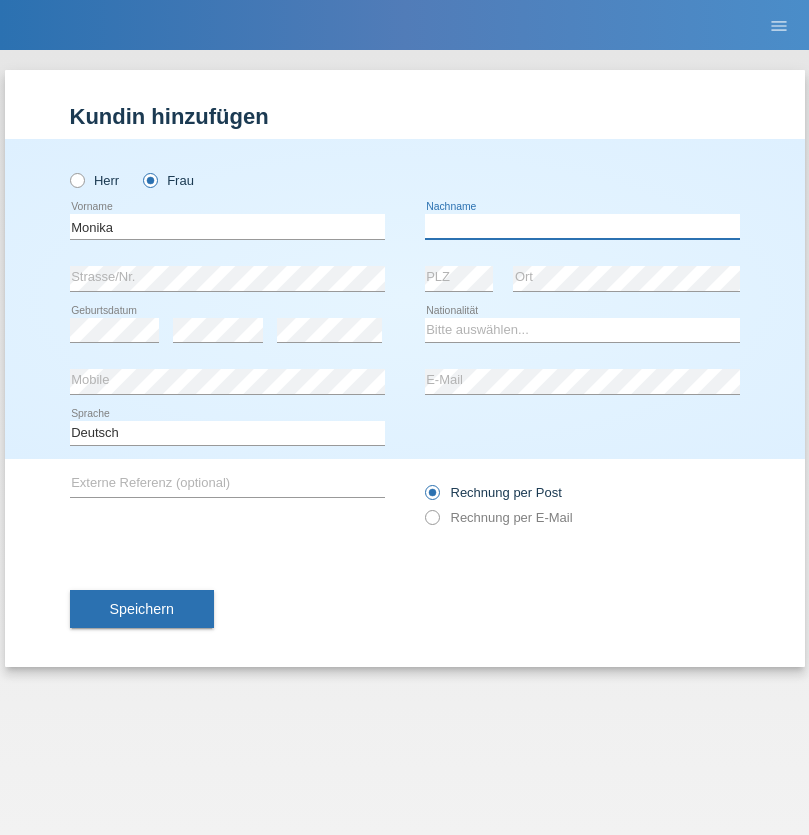 click at bounding box center [582, 226] 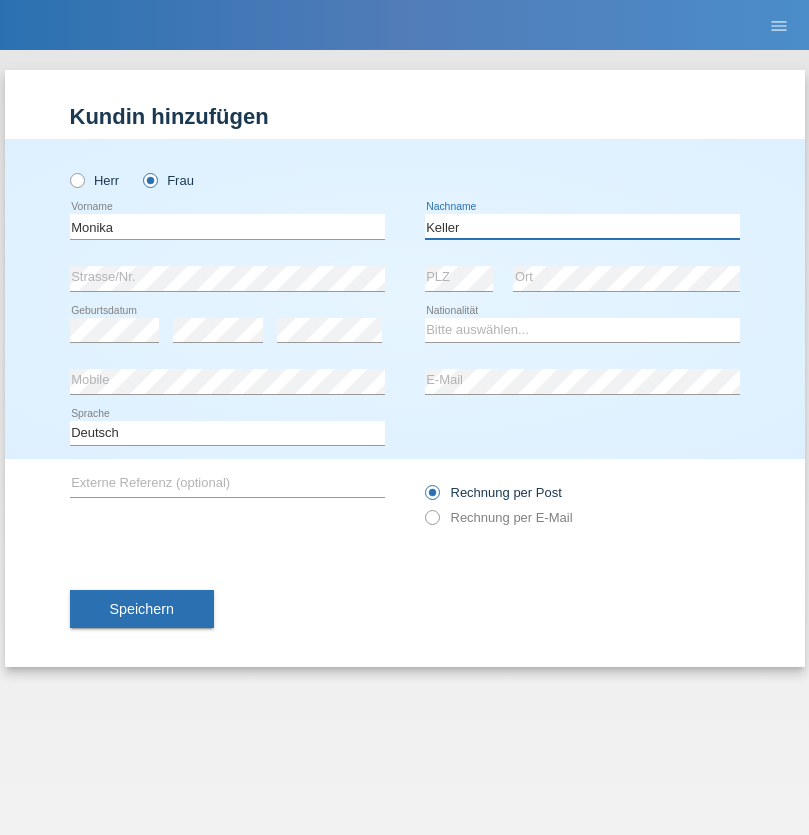 type on "Keller" 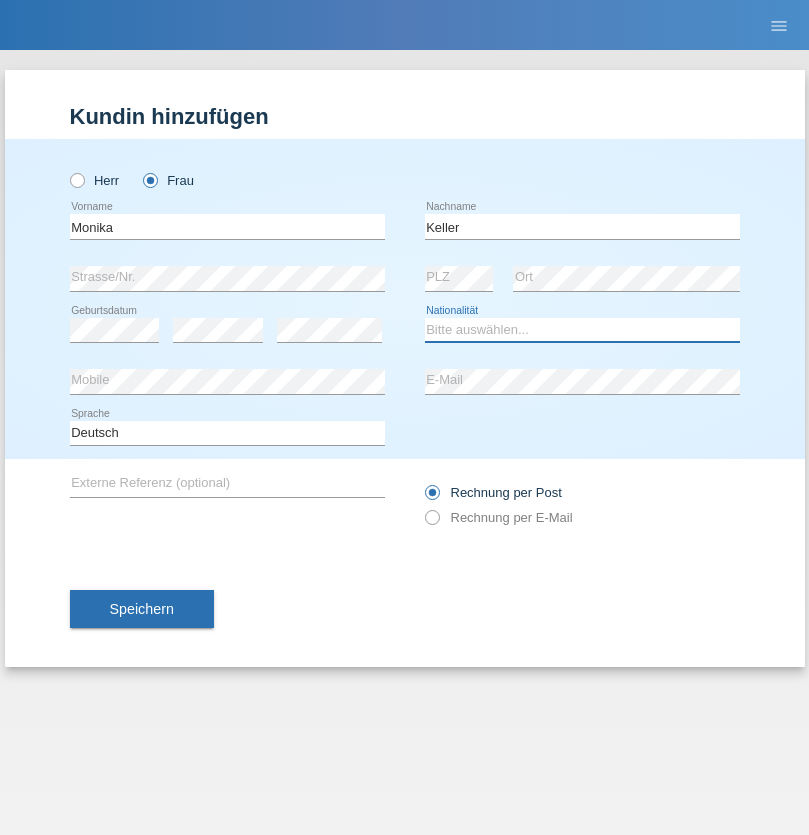 select on "CH" 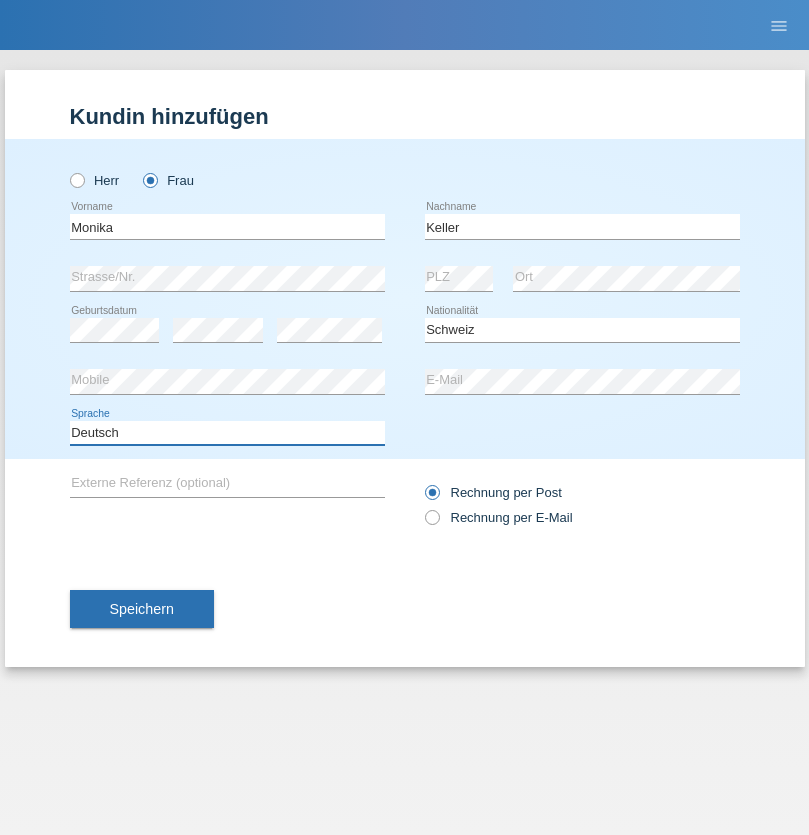 select on "en" 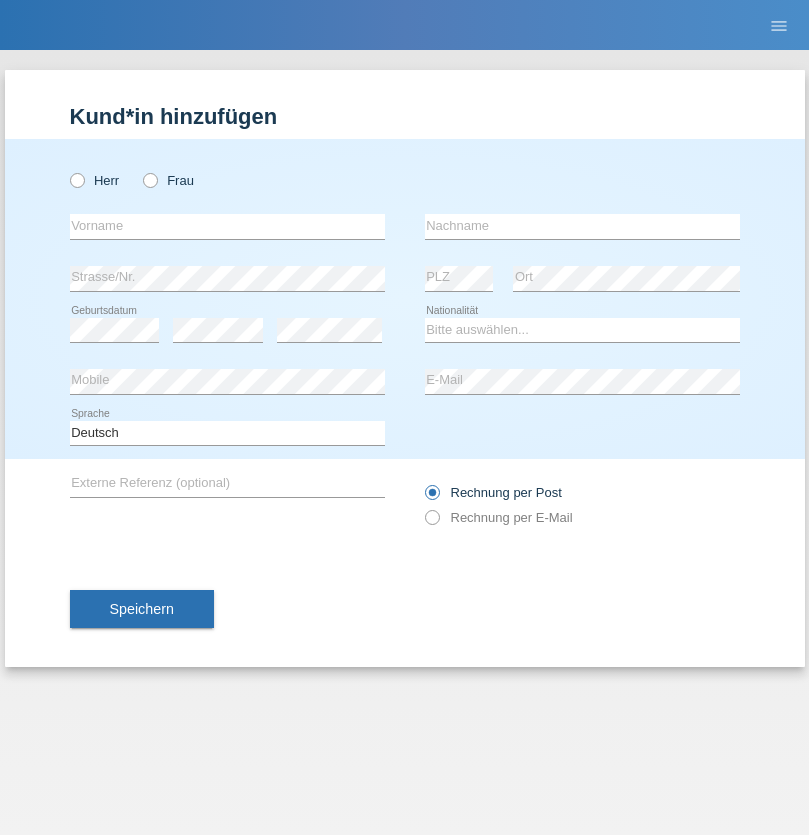 scroll, scrollTop: 0, scrollLeft: 0, axis: both 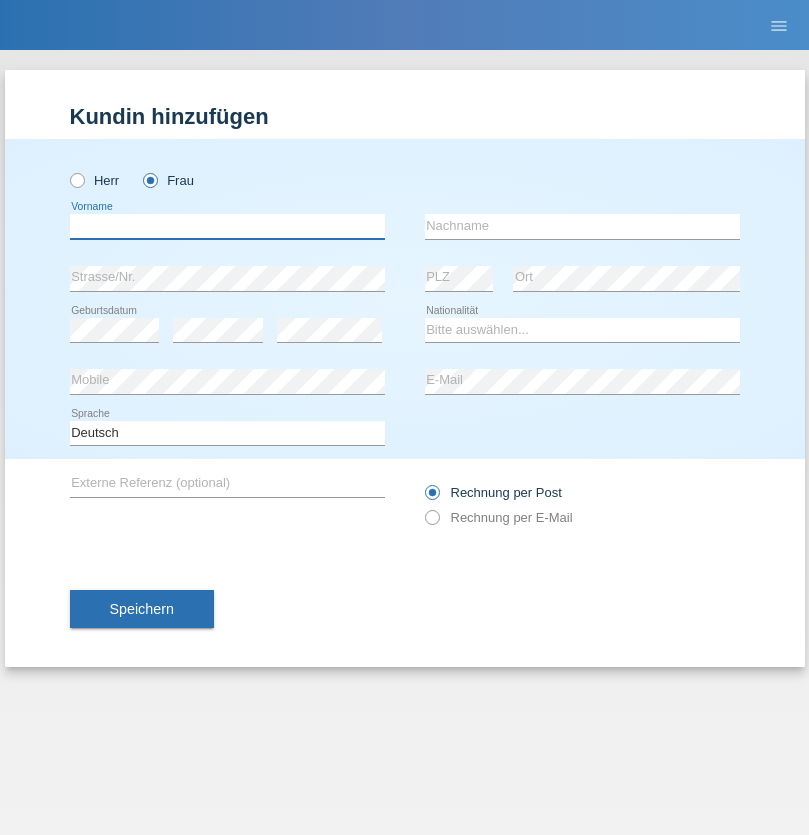 click at bounding box center (227, 226) 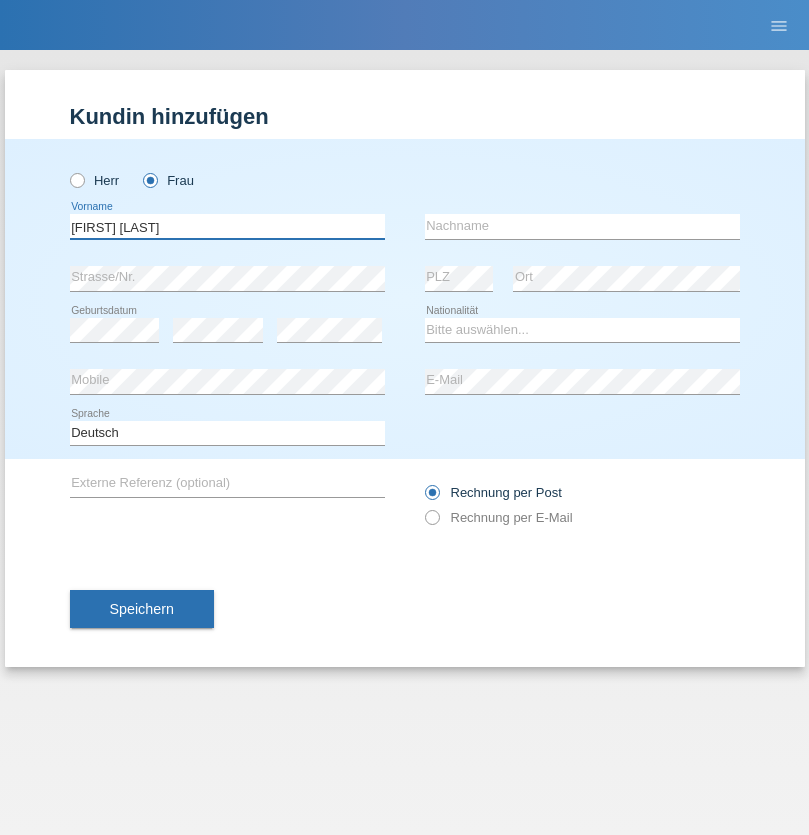 type on "Maria Fernanda" 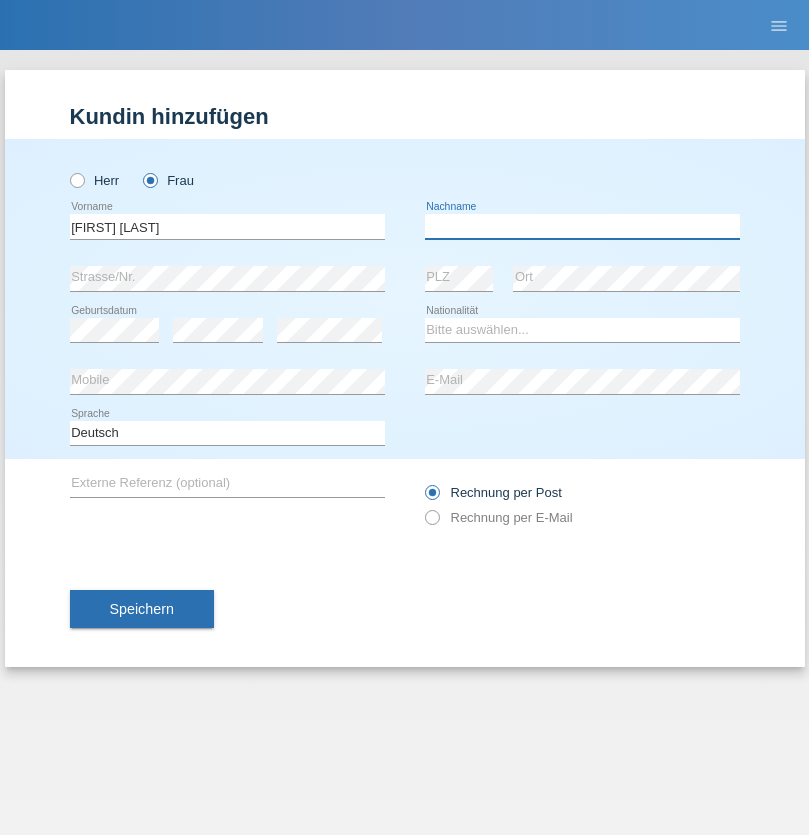 click at bounding box center [582, 226] 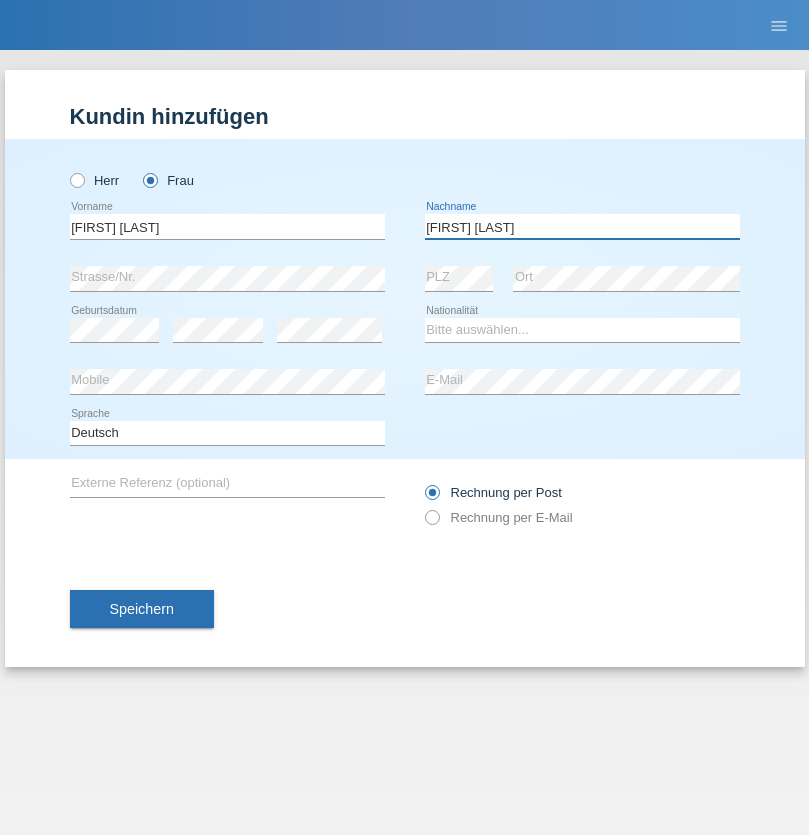 type on "Knusel Campillo" 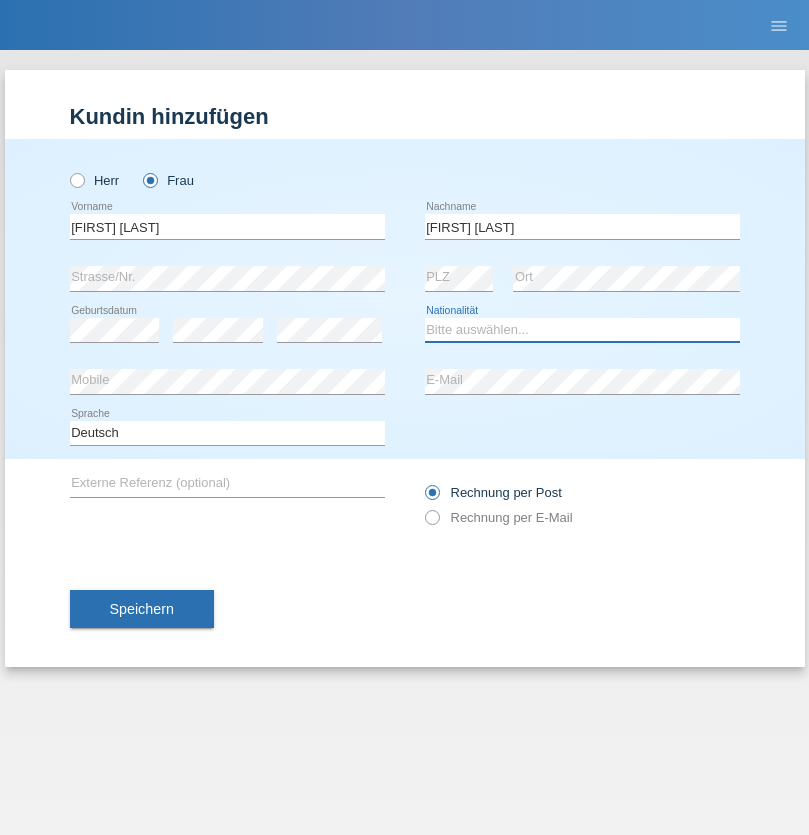 select on "CH" 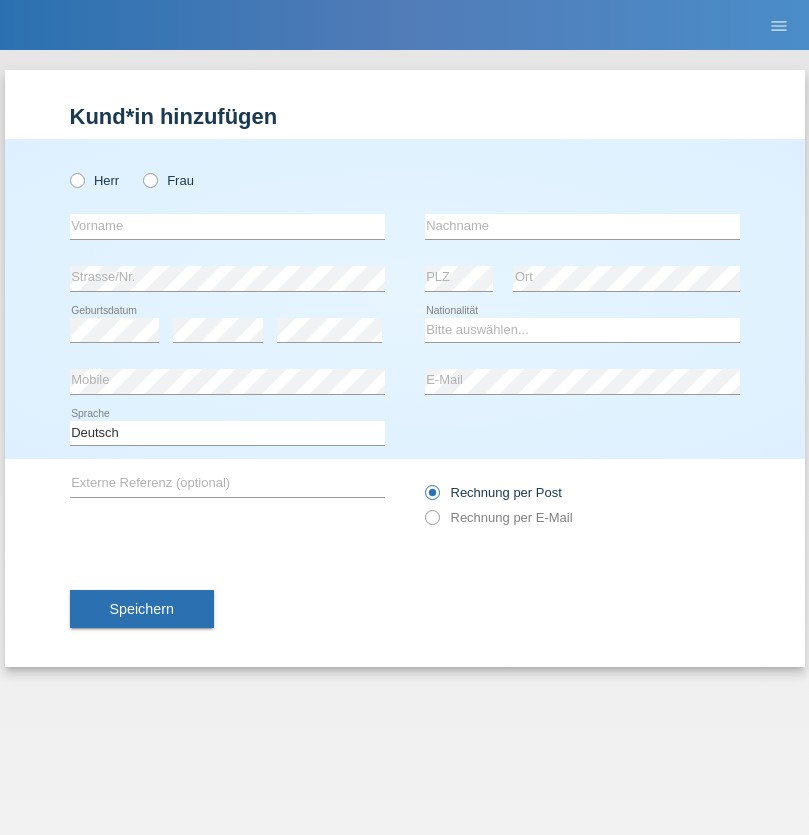 scroll, scrollTop: 0, scrollLeft: 0, axis: both 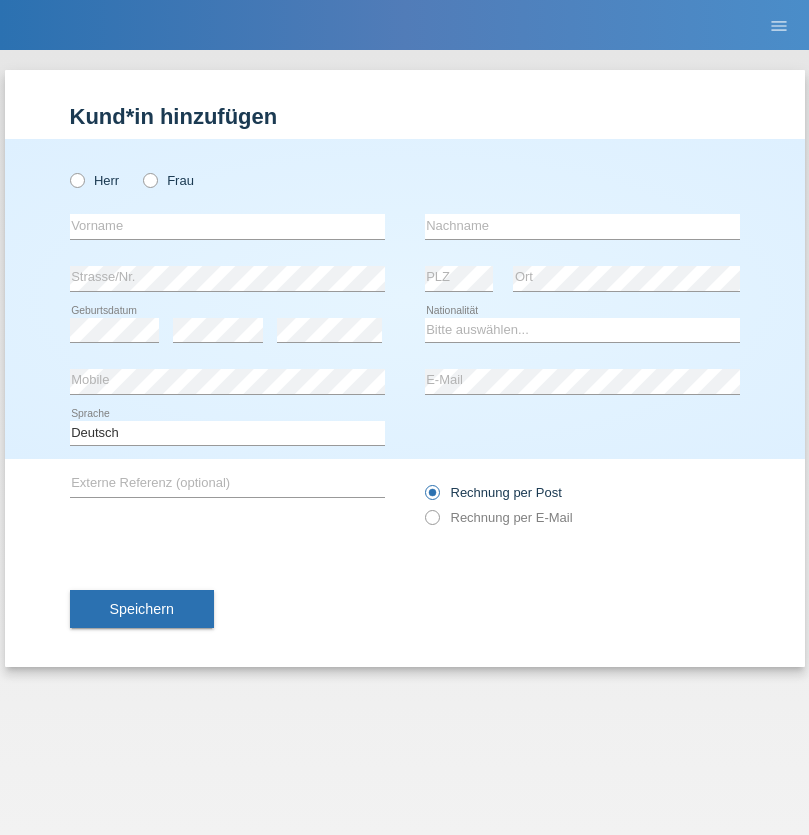 radio on "true" 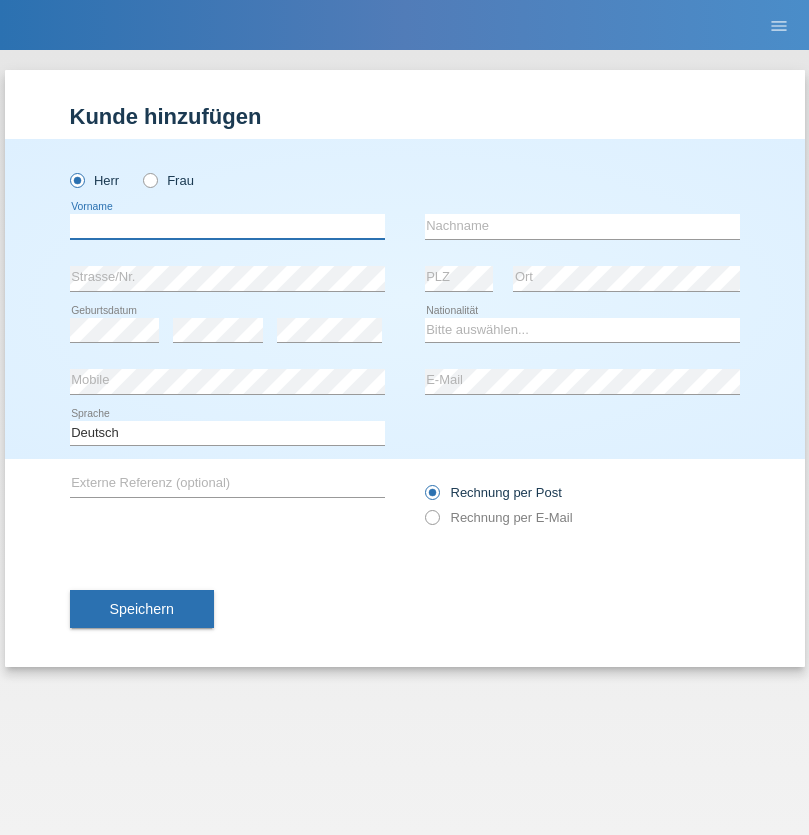 click at bounding box center [227, 226] 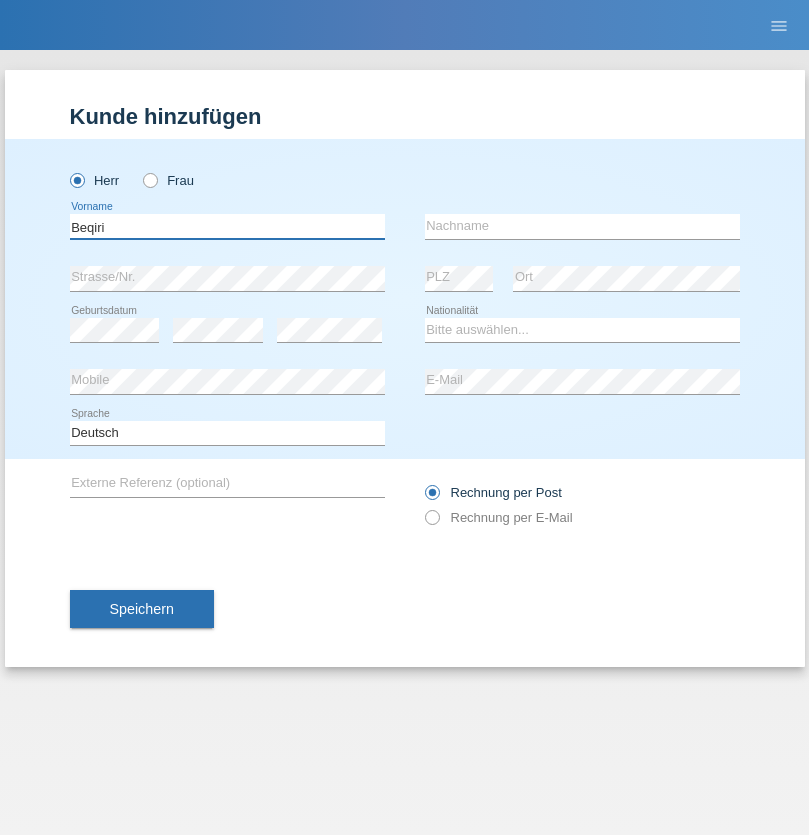 type on "Beqiri" 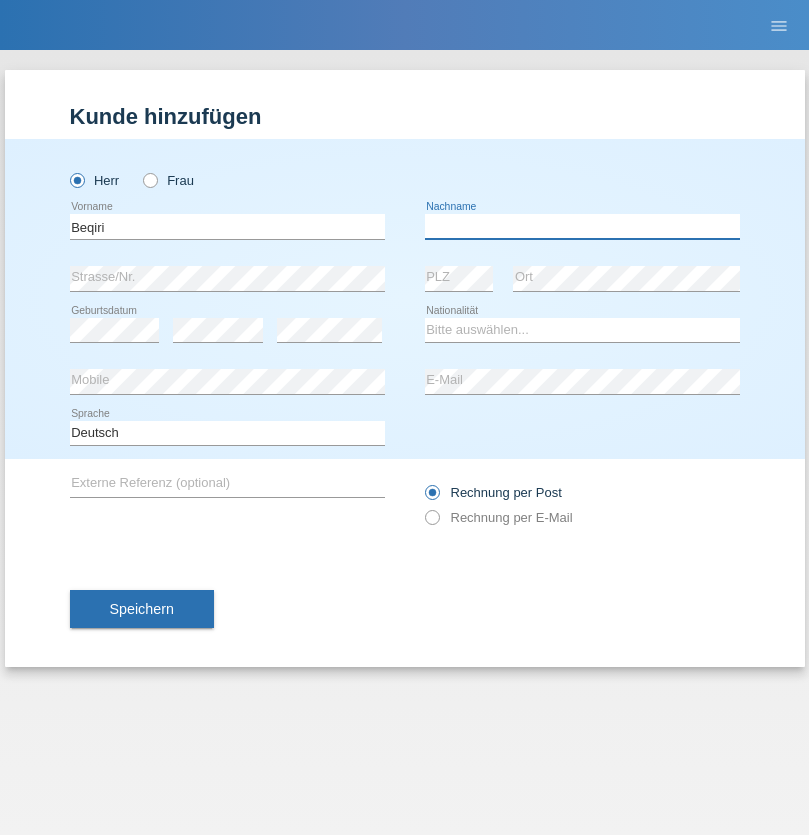 click at bounding box center [582, 226] 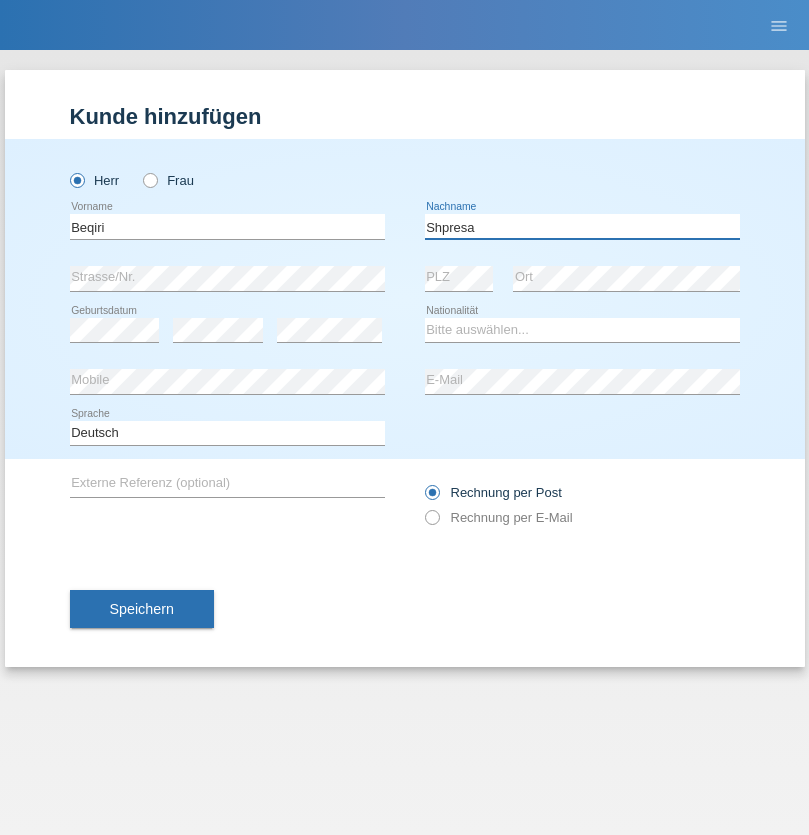 type on "Shpresa" 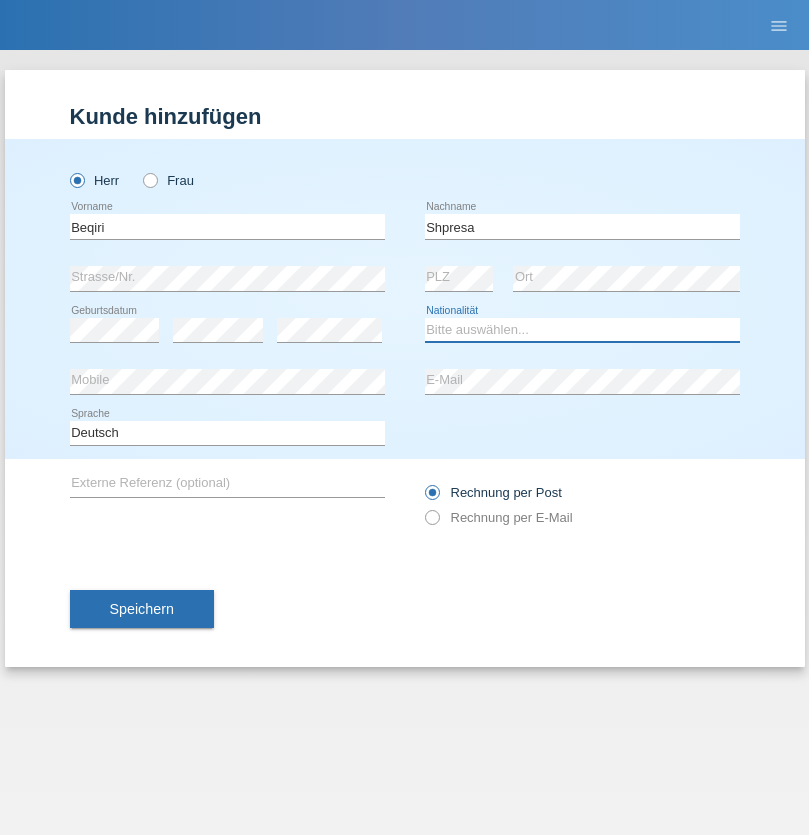 select on "XK" 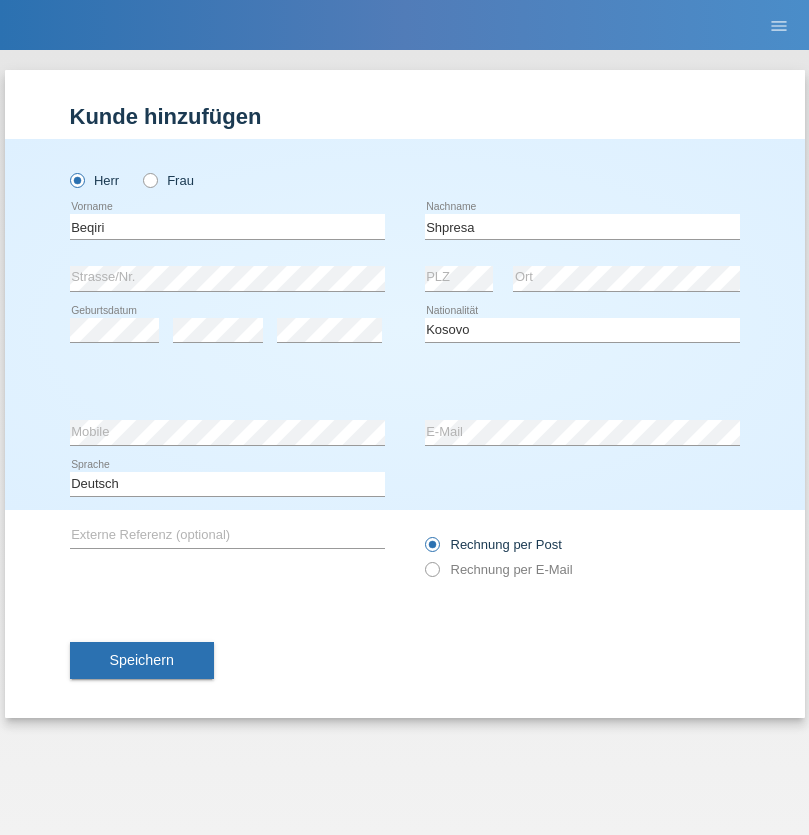 select on "C" 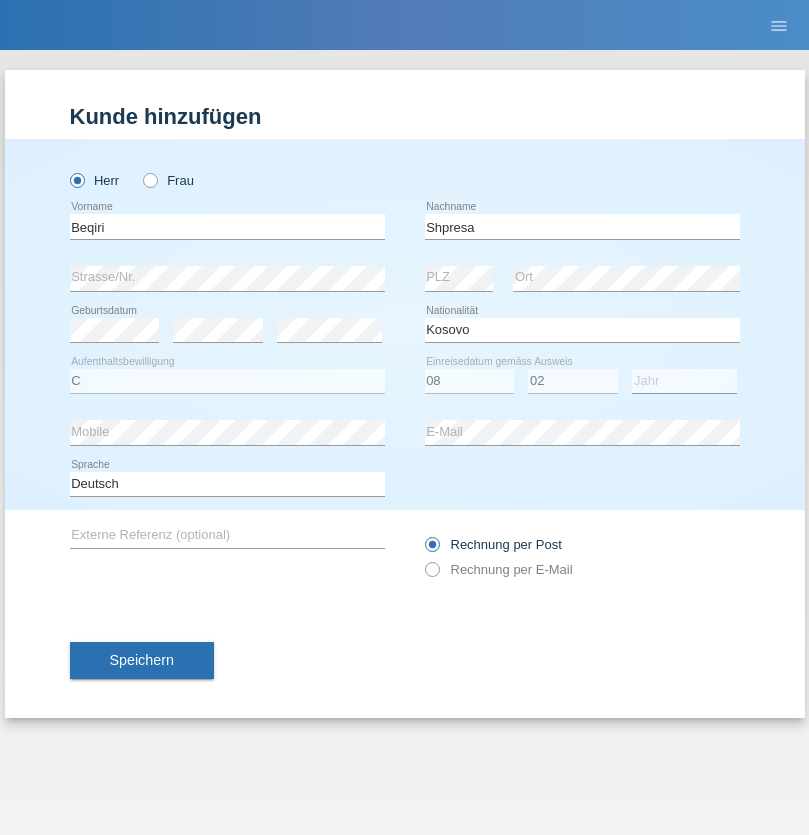 select on "1979" 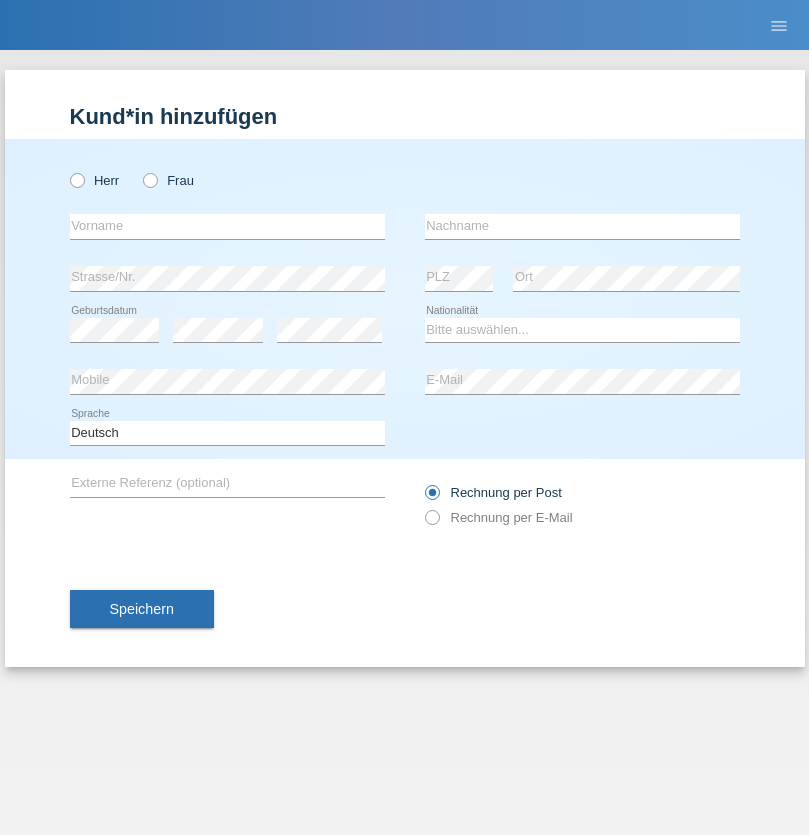 scroll, scrollTop: 0, scrollLeft: 0, axis: both 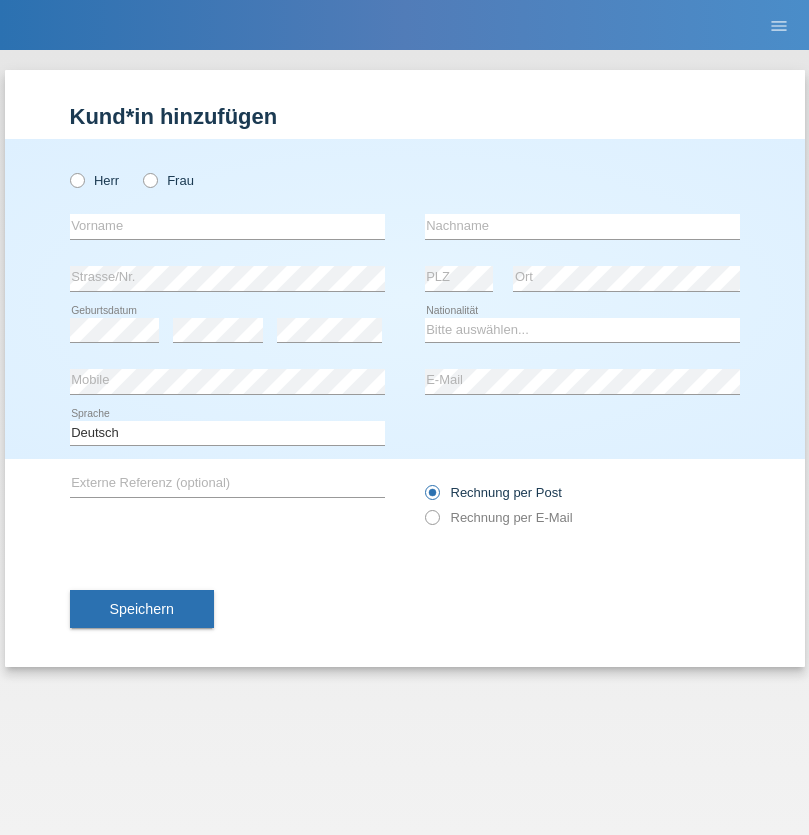 radio on "true" 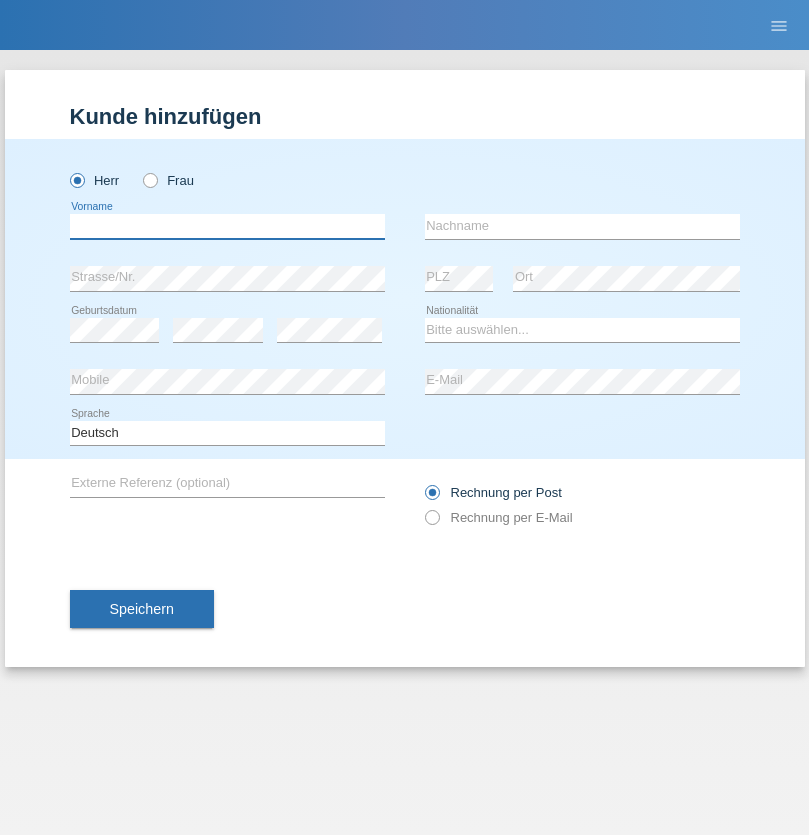 click at bounding box center [227, 226] 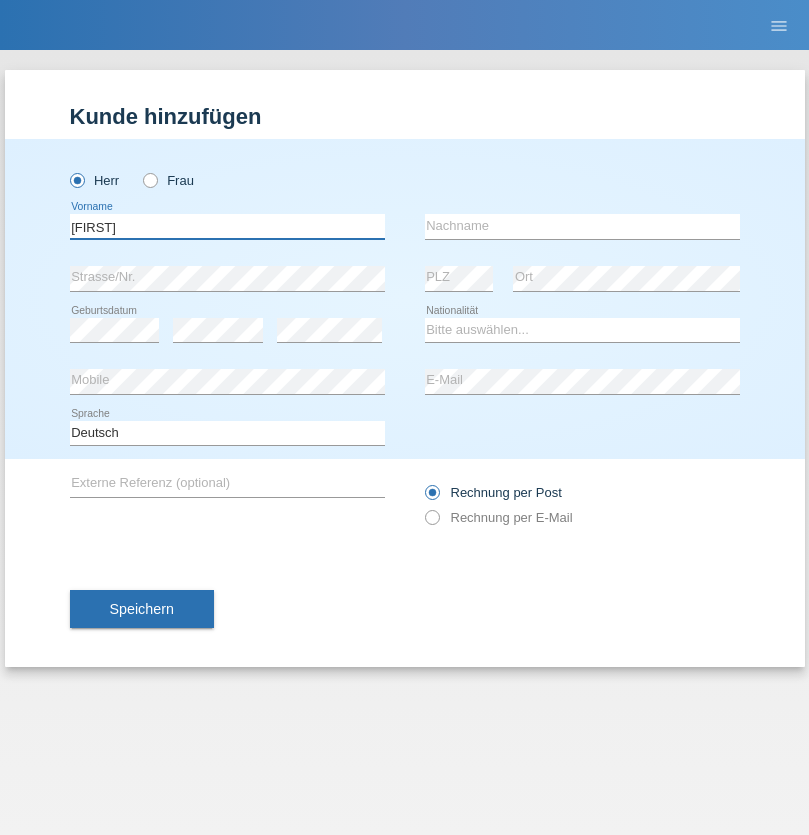 type on "[FIRST]" 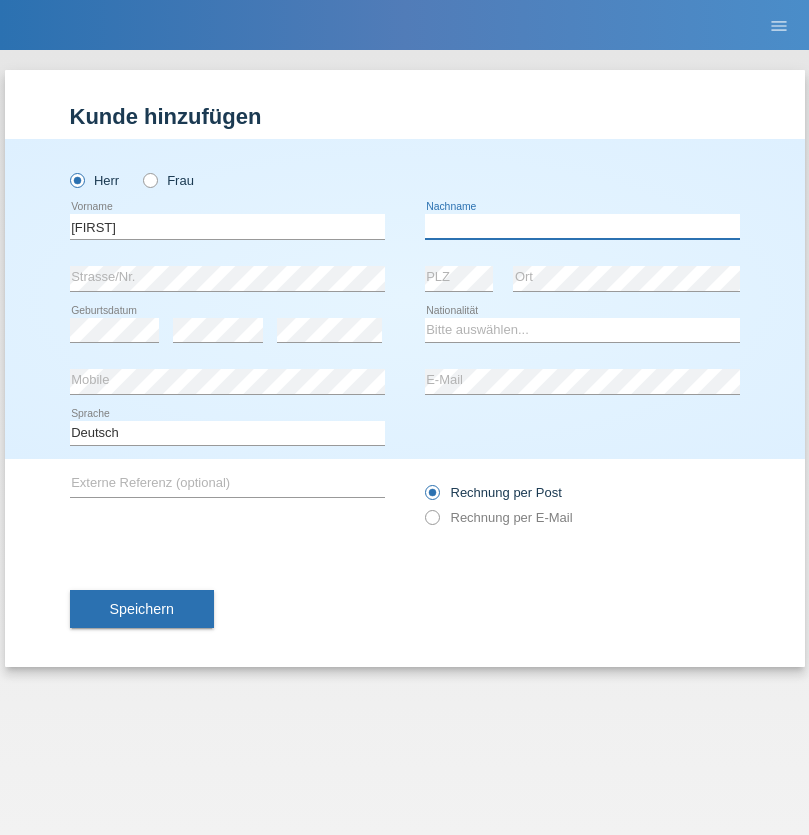 click at bounding box center [582, 226] 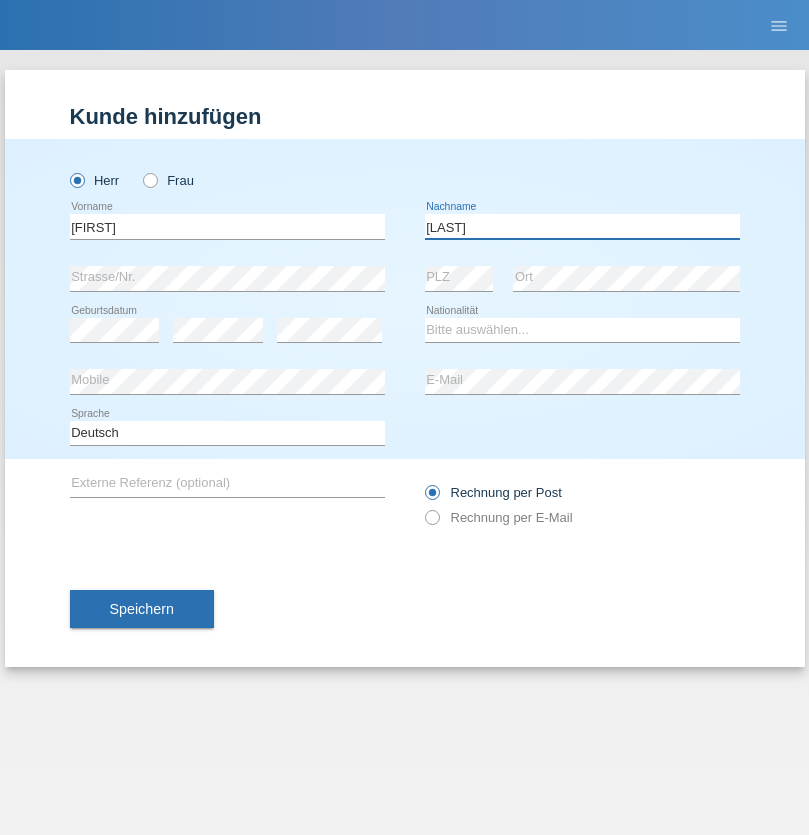 type on "[LAST]" 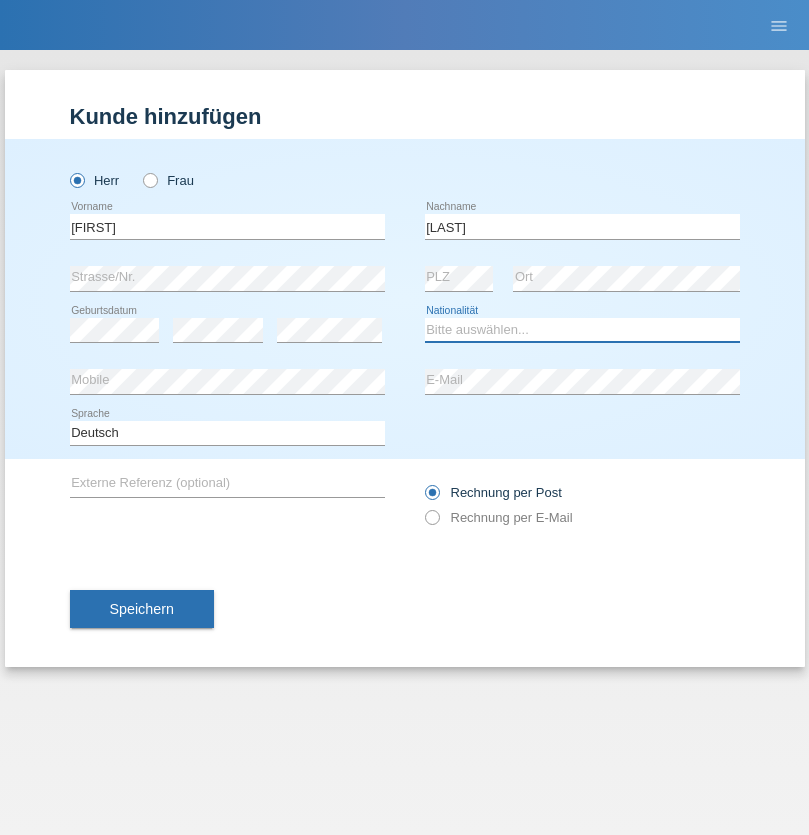 select on "CH" 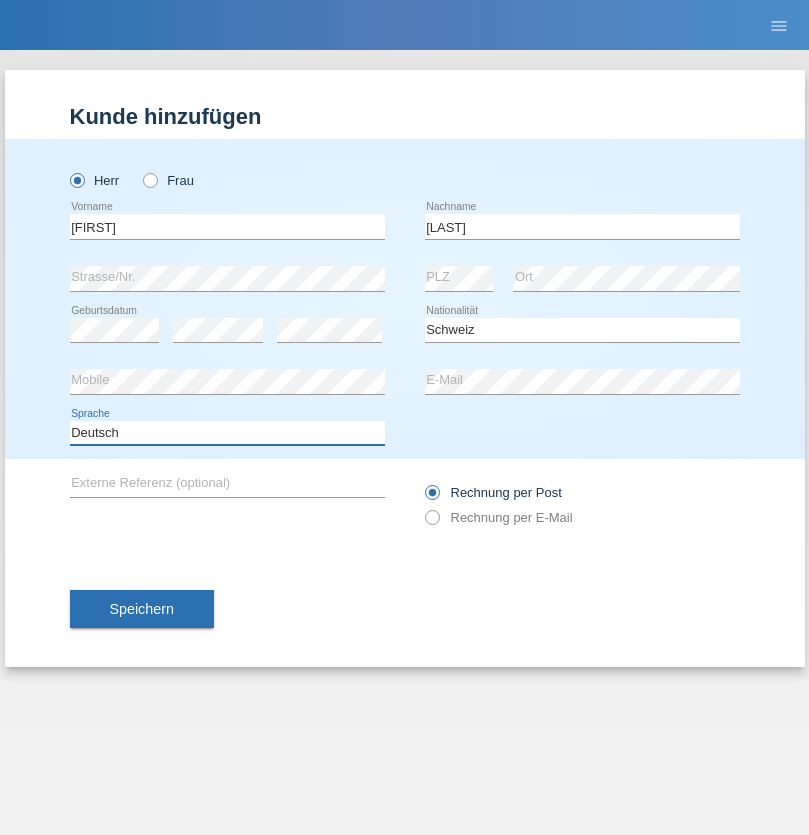 select on "en" 